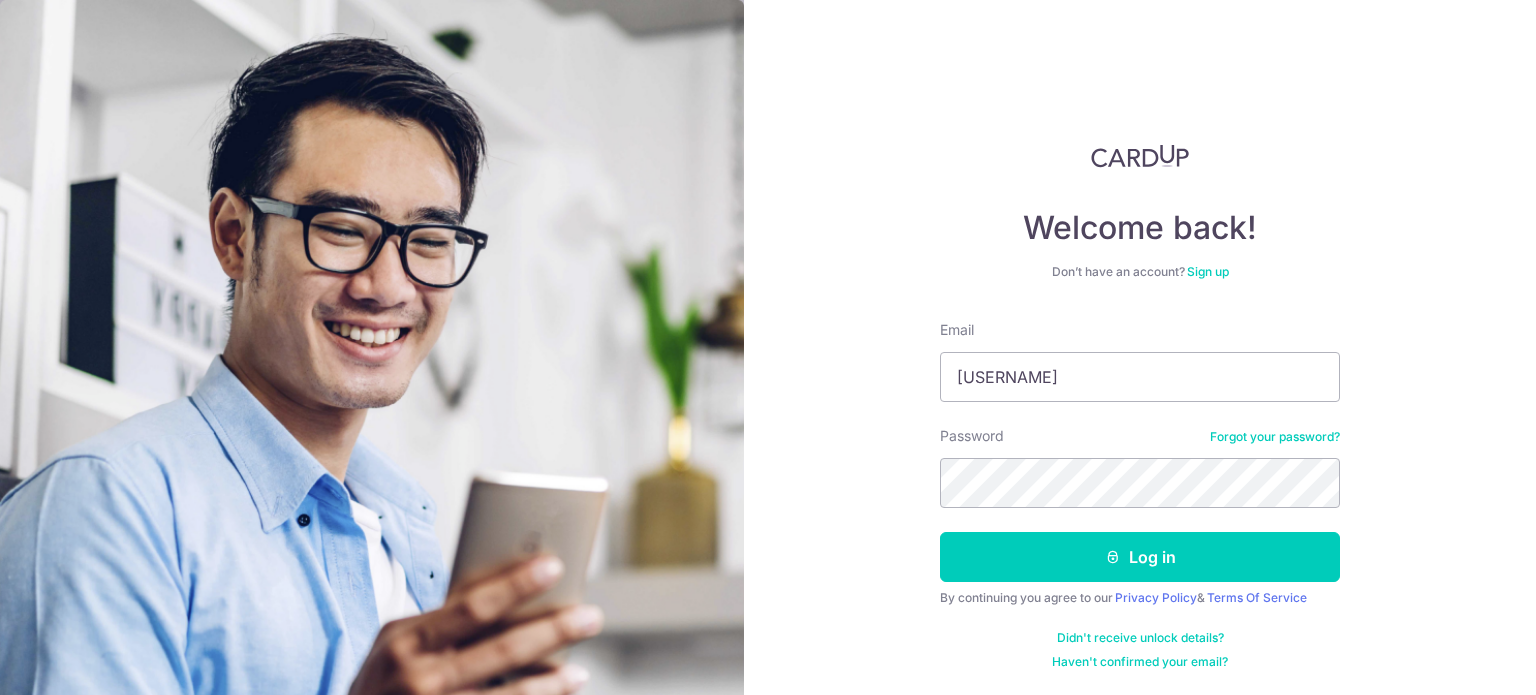 scroll, scrollTop: 0, scrollLeft: 0, axis: both 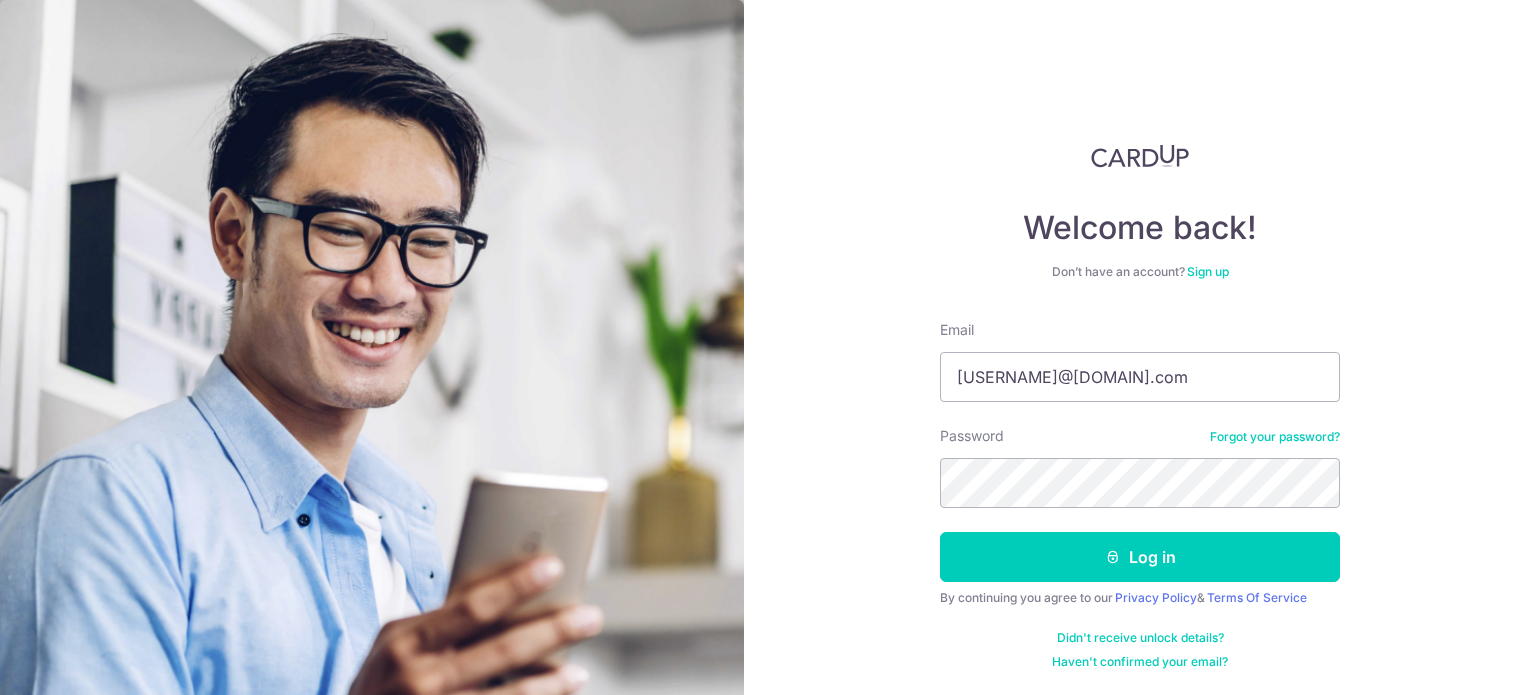 type on "[USERNAME]@[DOMAIN].com" 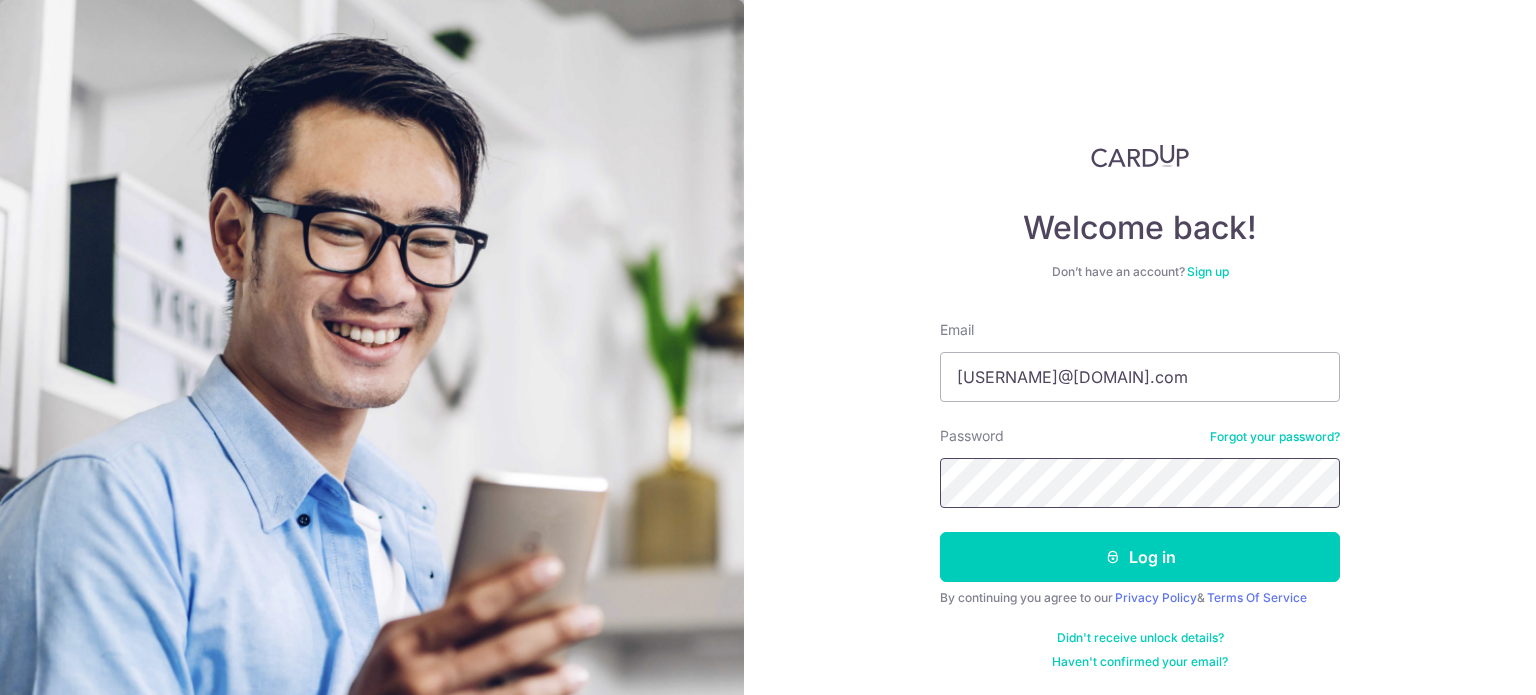 click on "Log in" at bounding box center (1140, 557) 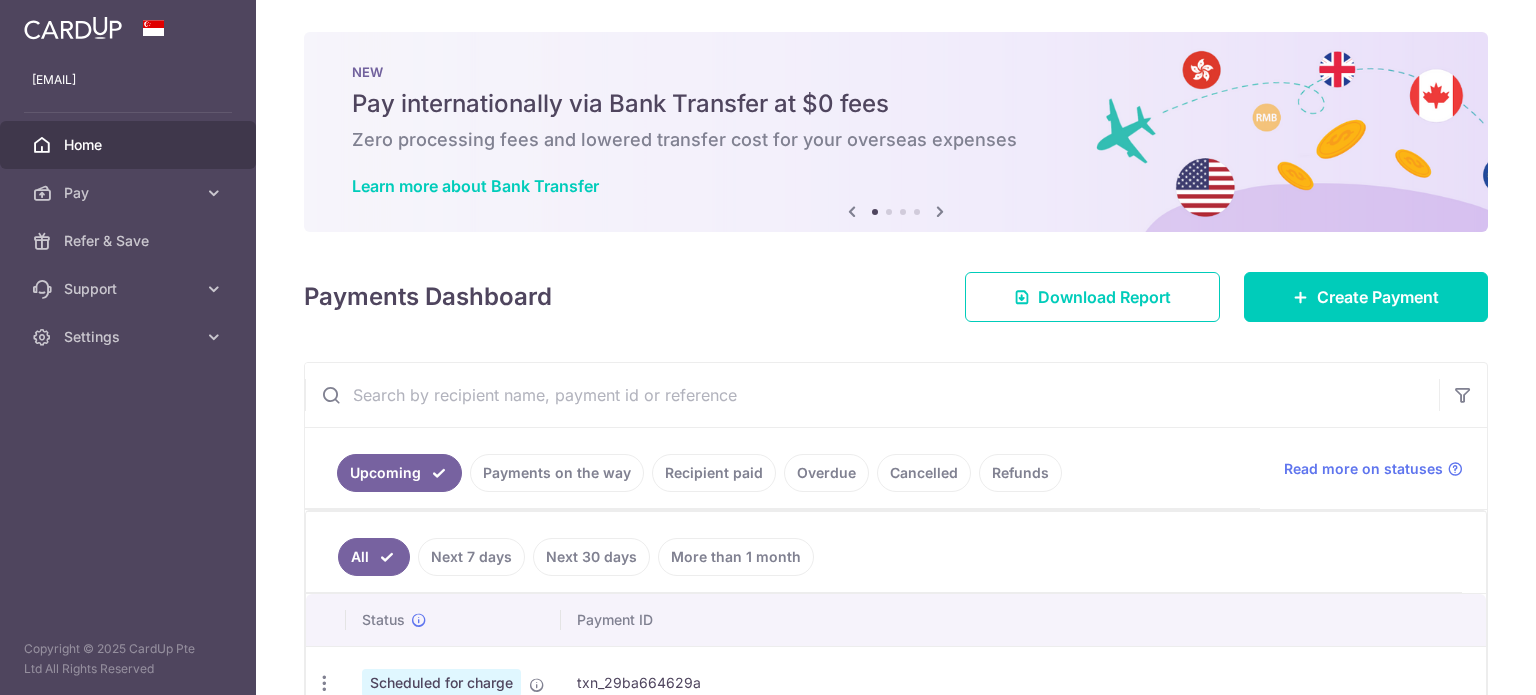 scroll, scrollTop: 0, scrollLeft: 0, axis: both 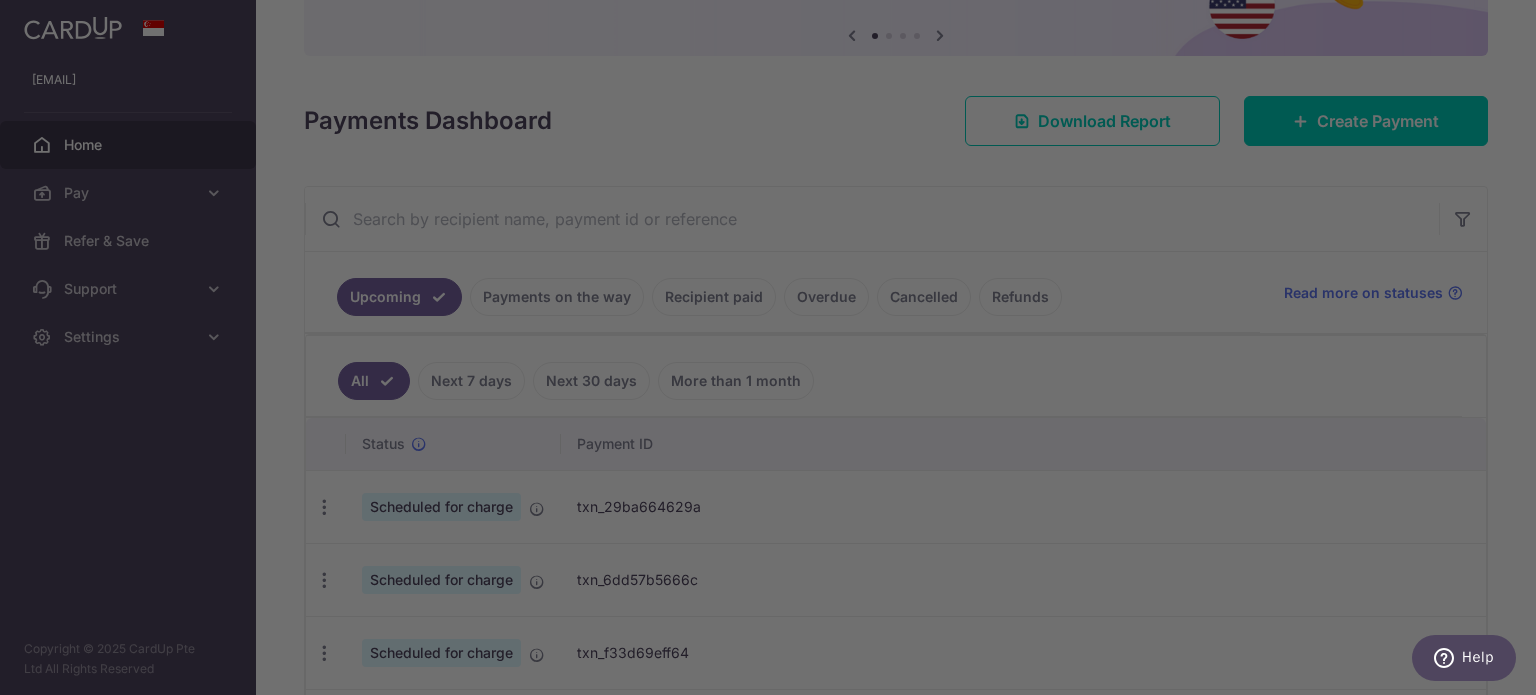 click at bounding box center (775, 351) 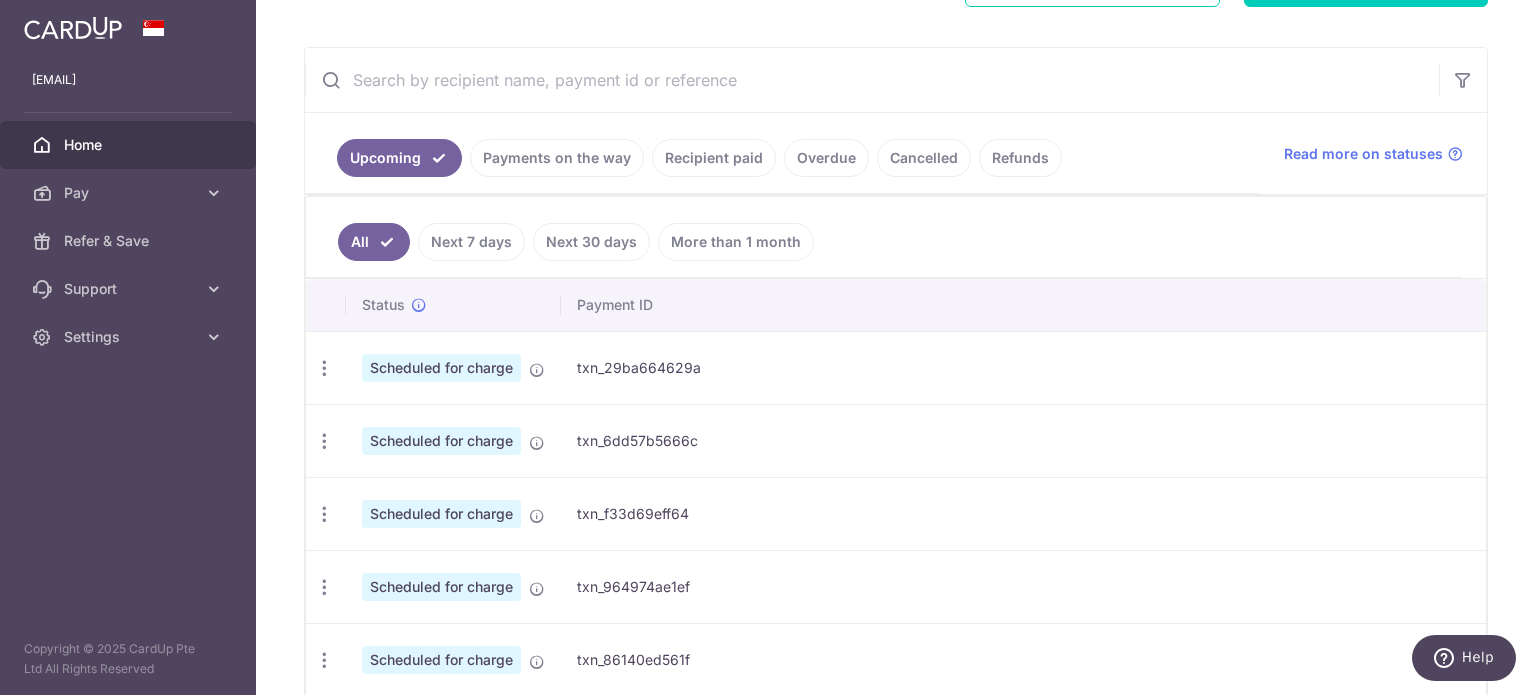 scroll, scrollTop: 400, scrollLeft: 0, axis: vertical 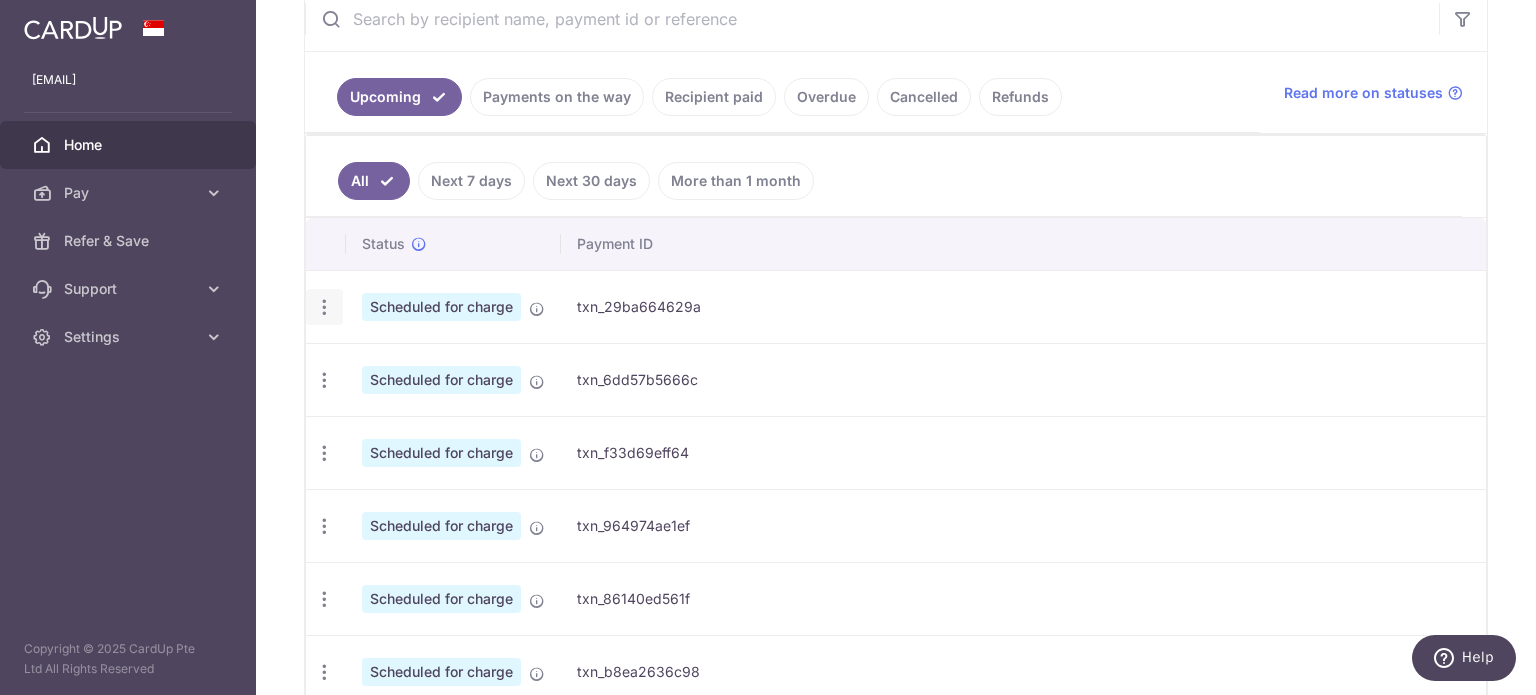 click at bounding box center [324, 307] 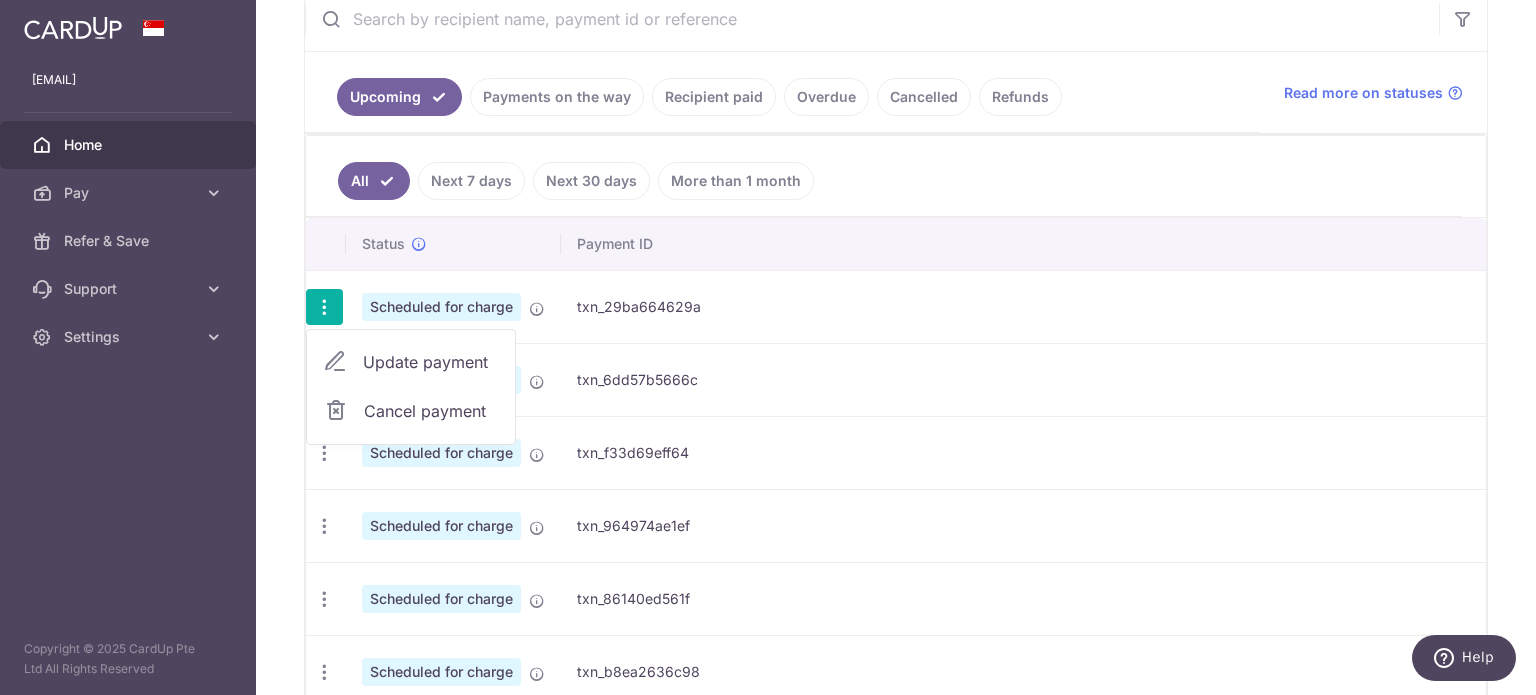 click on "Update payment" at bounding box center (431, 362) 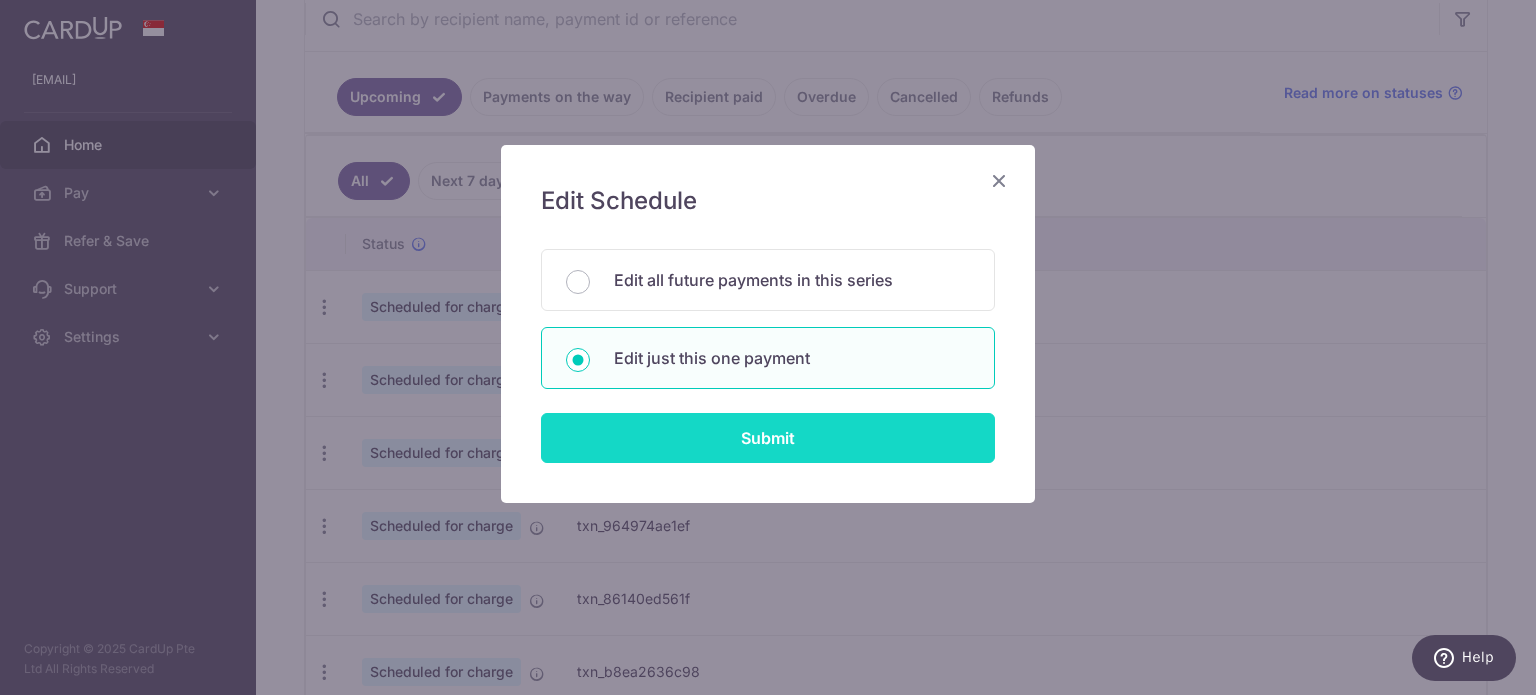 click on "Submit" at bounding box center (768, 438) 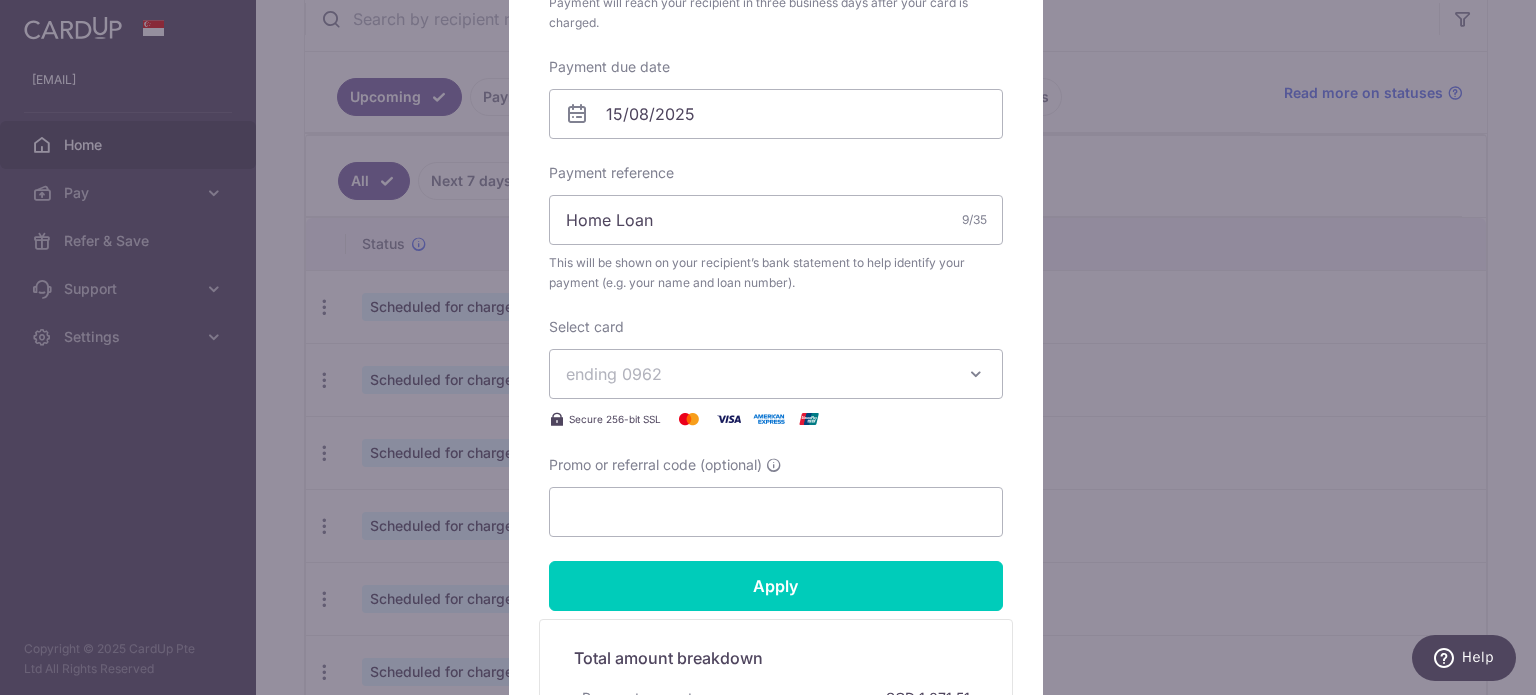 scroll, scrollTop: 600, scrollLeft: 0, axis: vertical 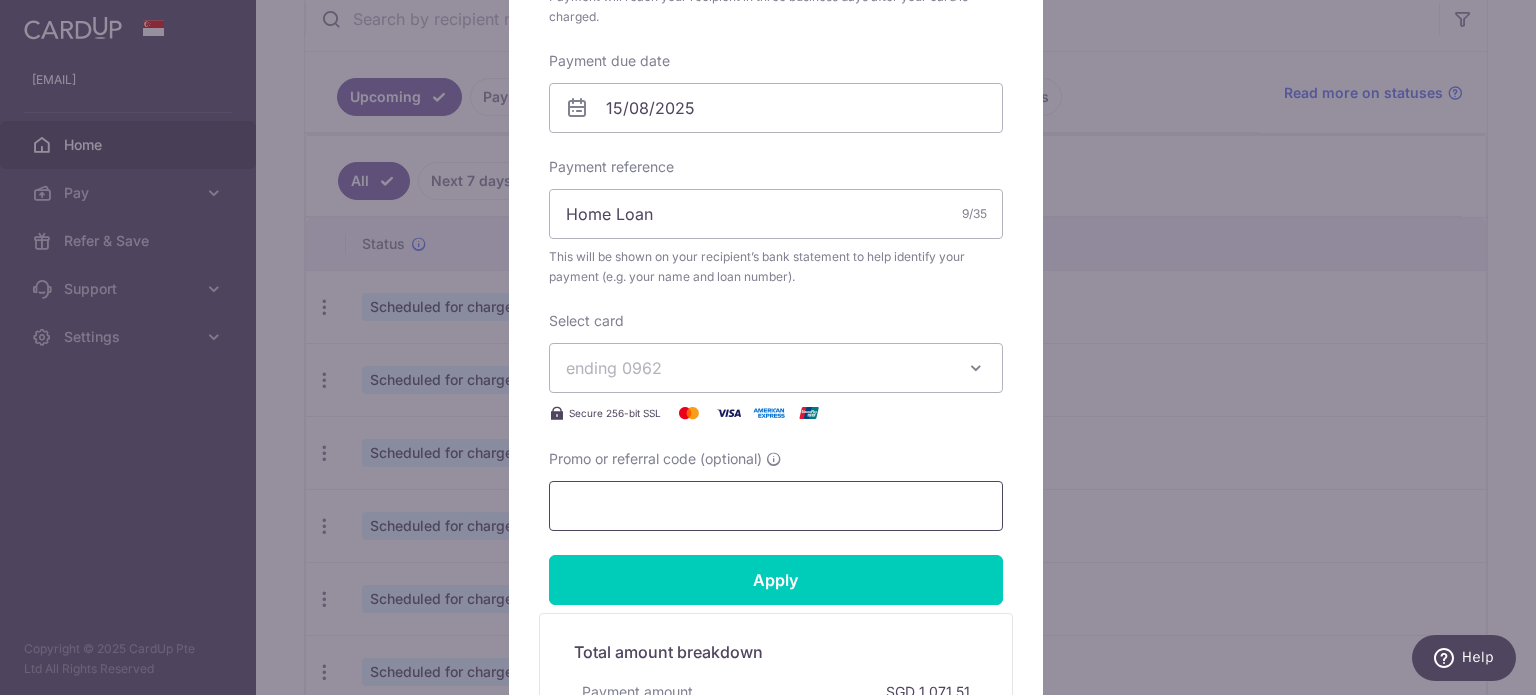 click on "Promo or referral code (optional)" at bounding box center (776, 506) 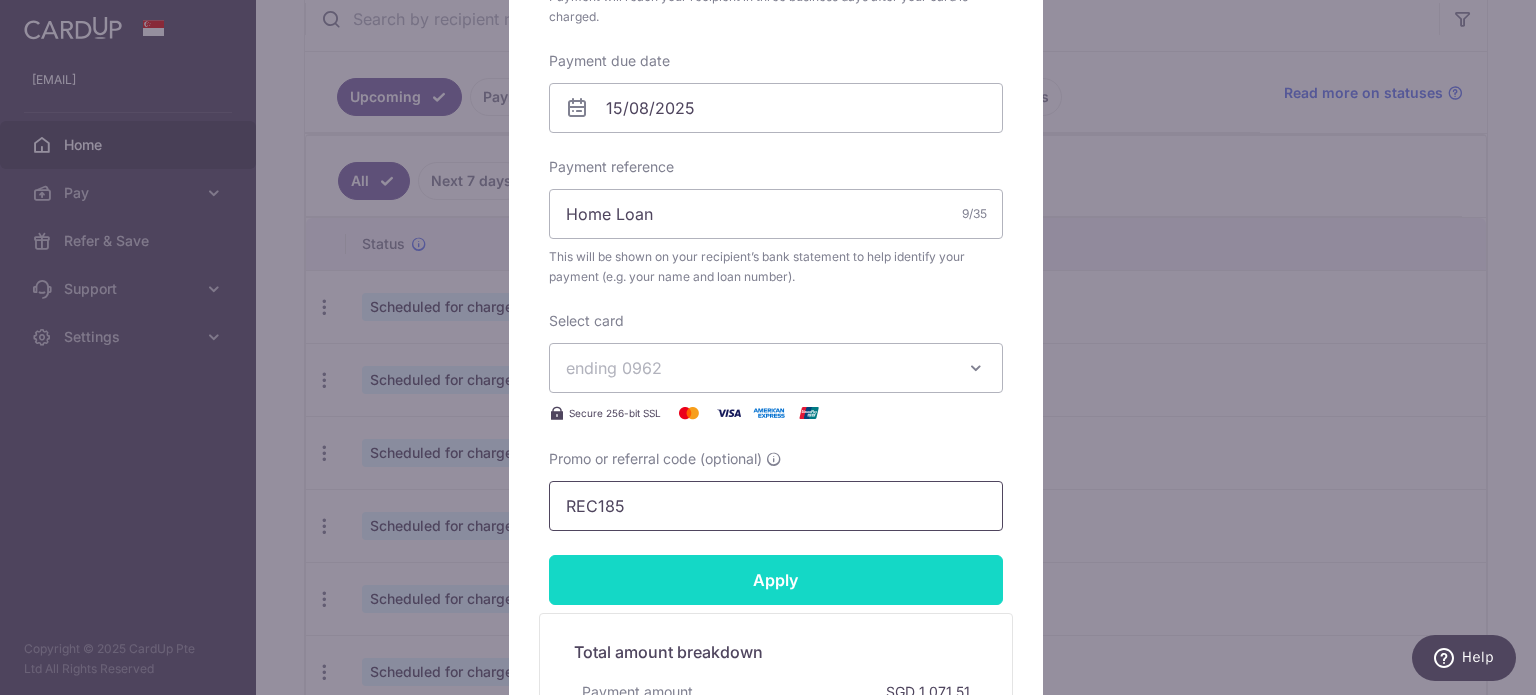 type on "REC185" 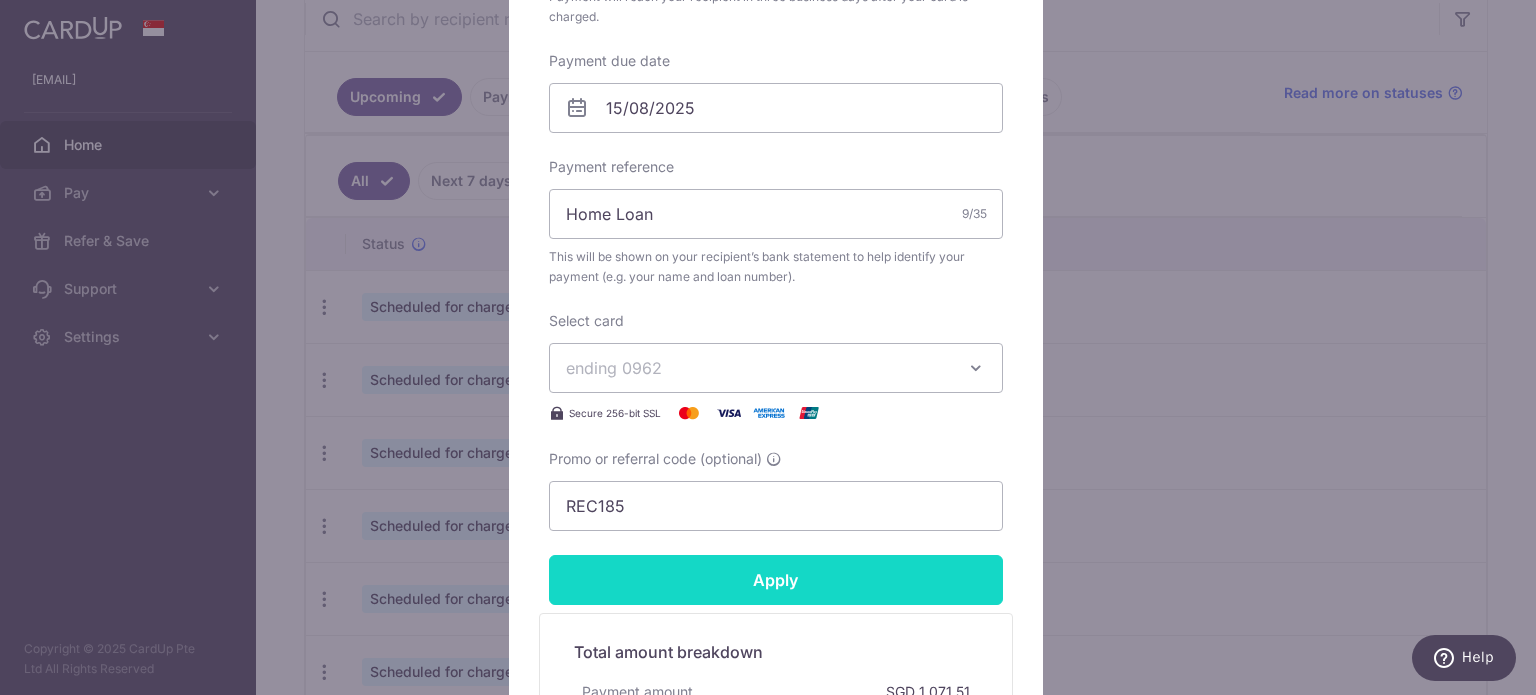 click on "Apply" at bounding box center [776, 580] 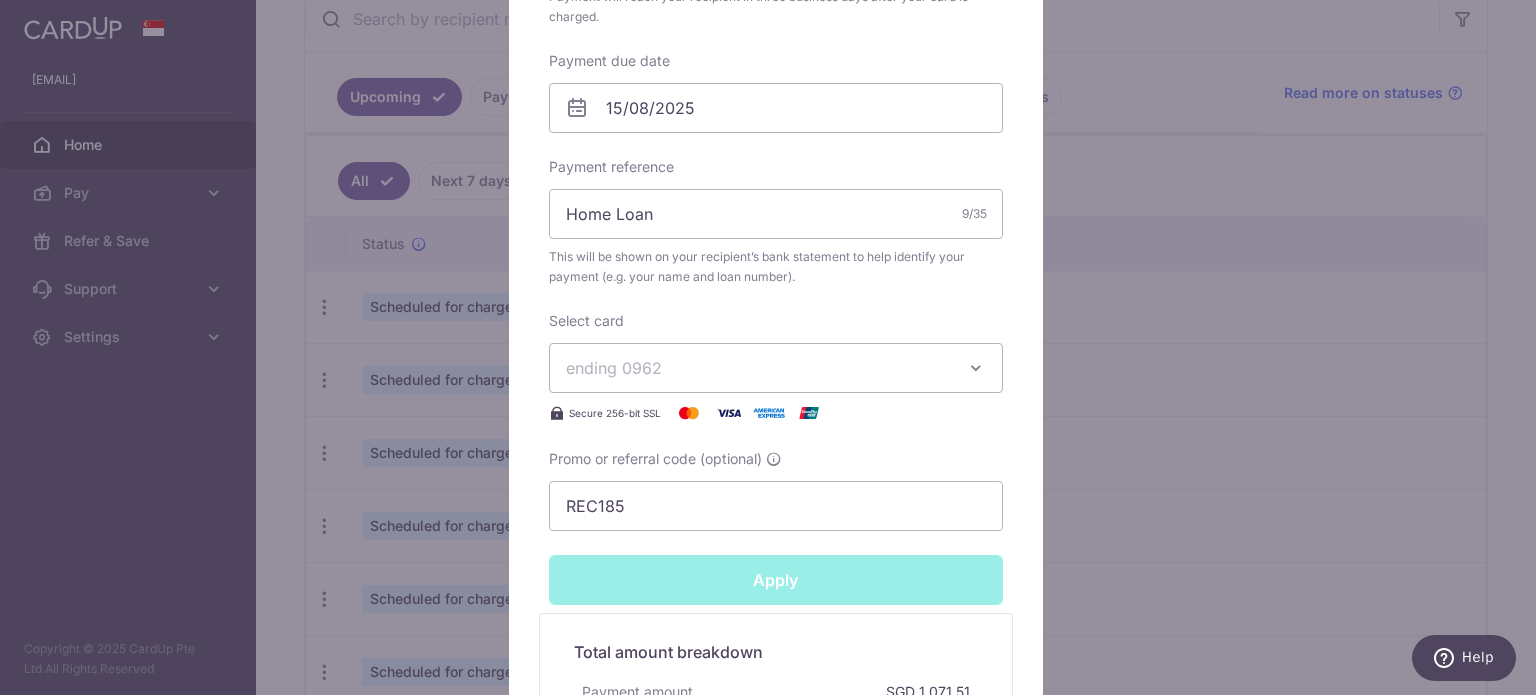 type on "Successfully Applied" 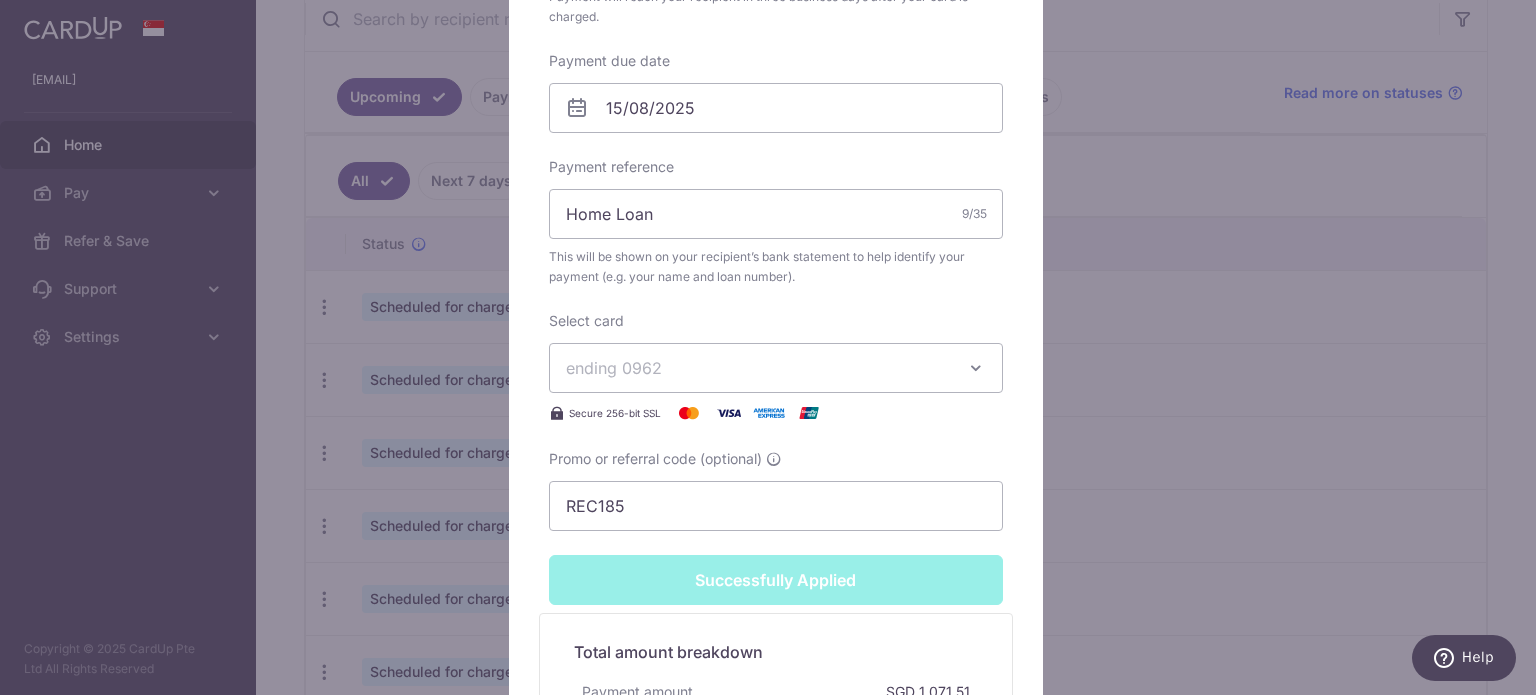 scroll, scrollTop: 669, scrollLeft: 0, axis: vertical 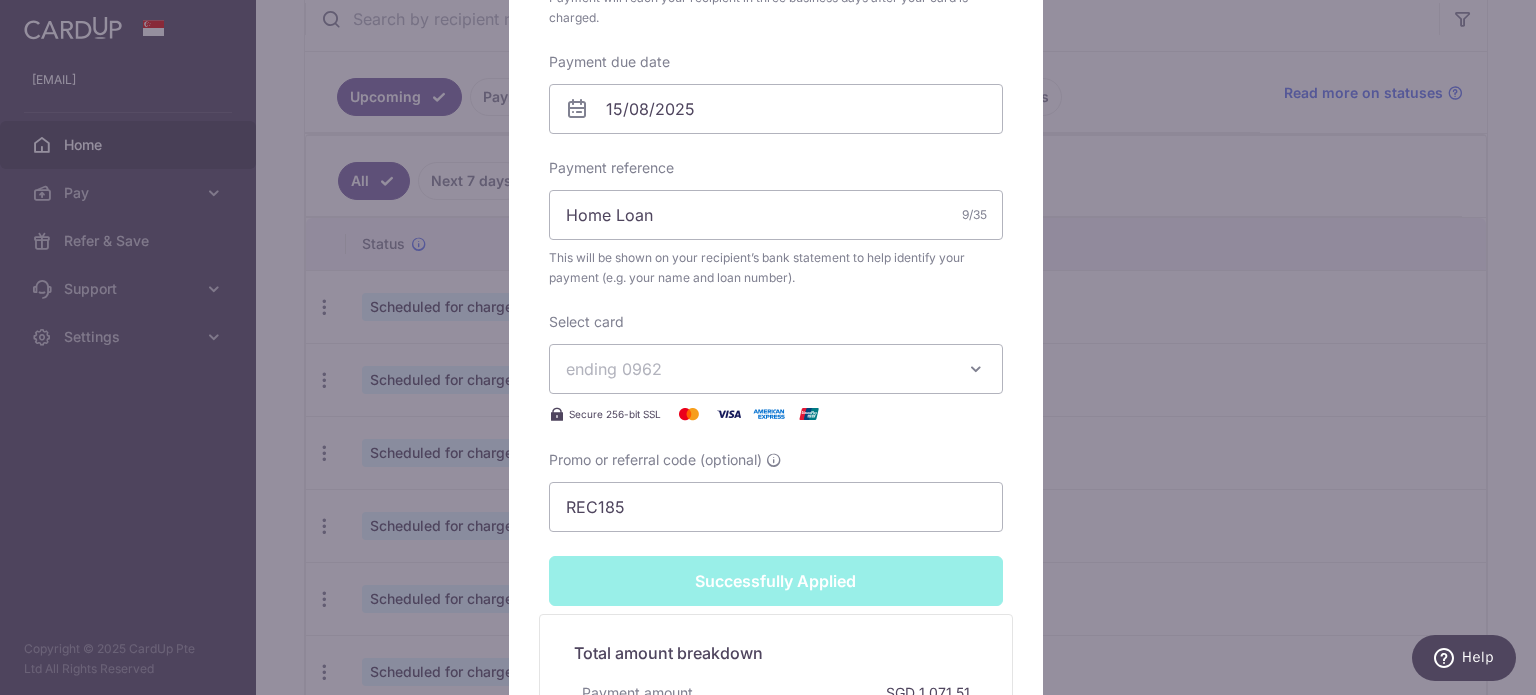 click on "Edit payment
By clicking apply,  you will make changes to all   payments to  Maybank  scheduled from
.
By clicking below, you confirm you are editing this payment to  Maybank  on
15/08/2025 .
Your payment is updated successfully
1,071.51 SGD" at bounding box center [768, 347] 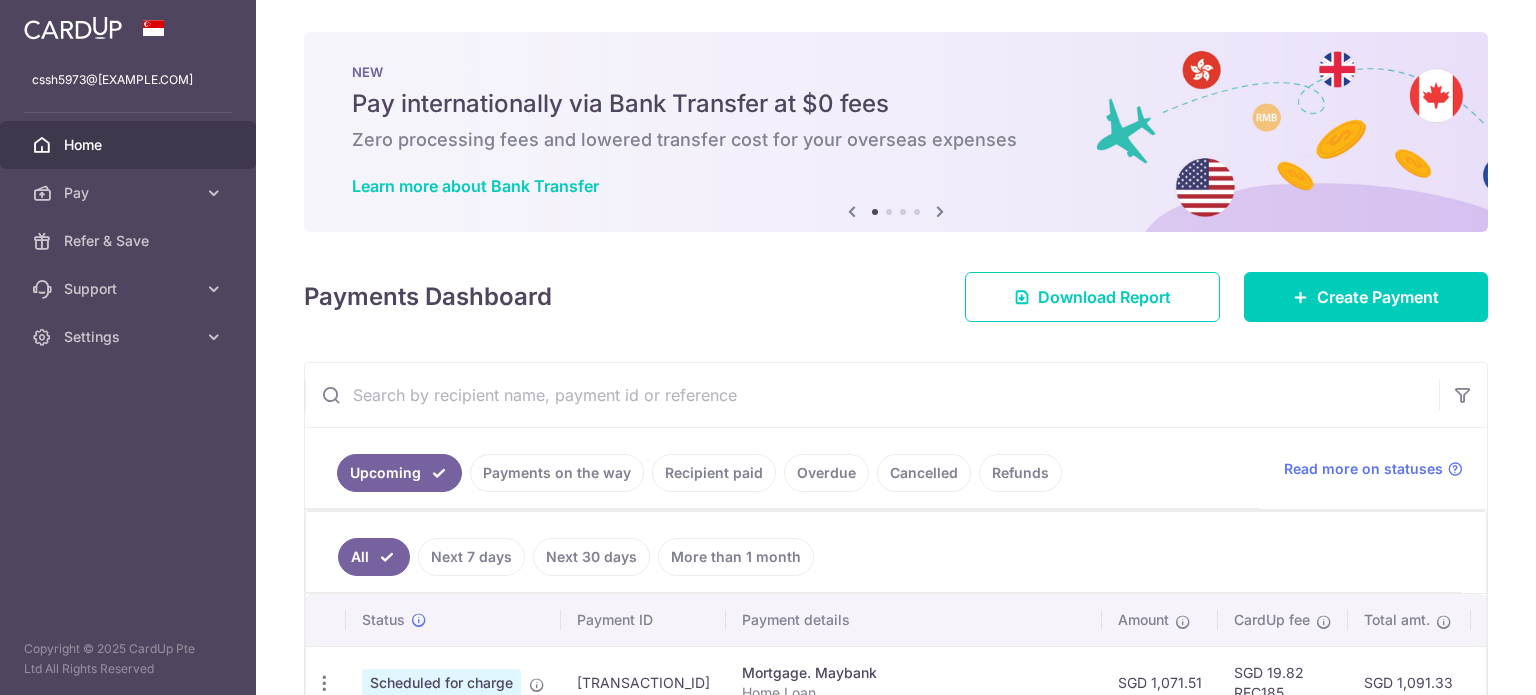 scroll, scrollTop: 0, scrollLeft: 0, axis: both 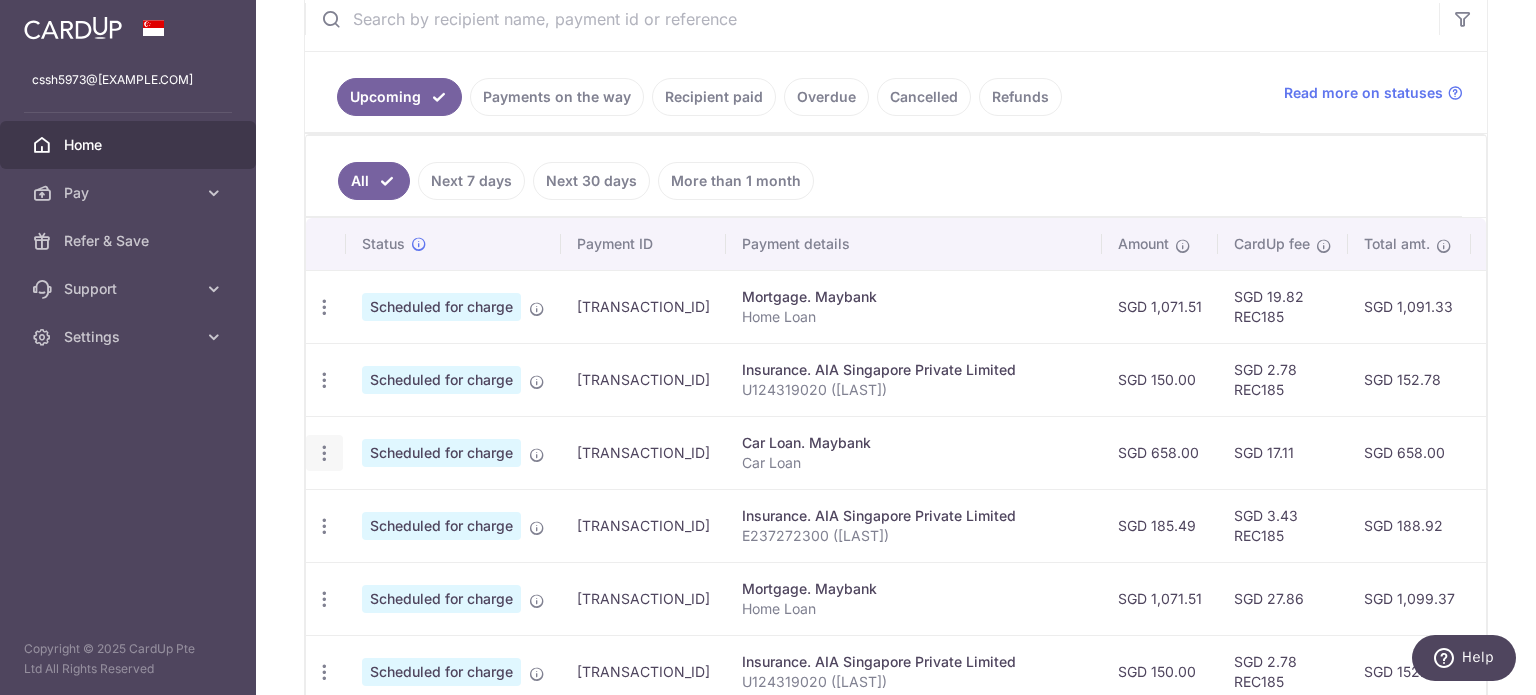 click at bounding box center (324, 307) 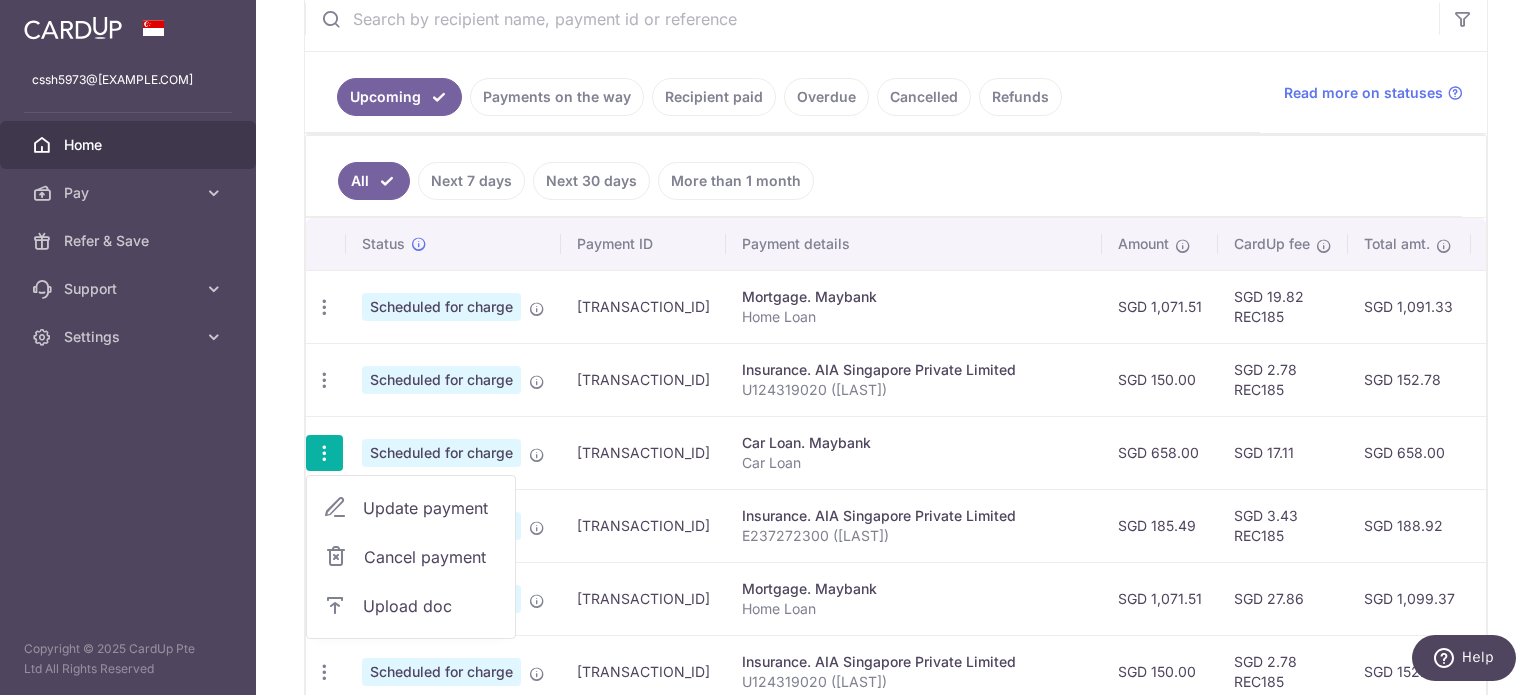 click on "Update payment" at bounding box center (431, 508) 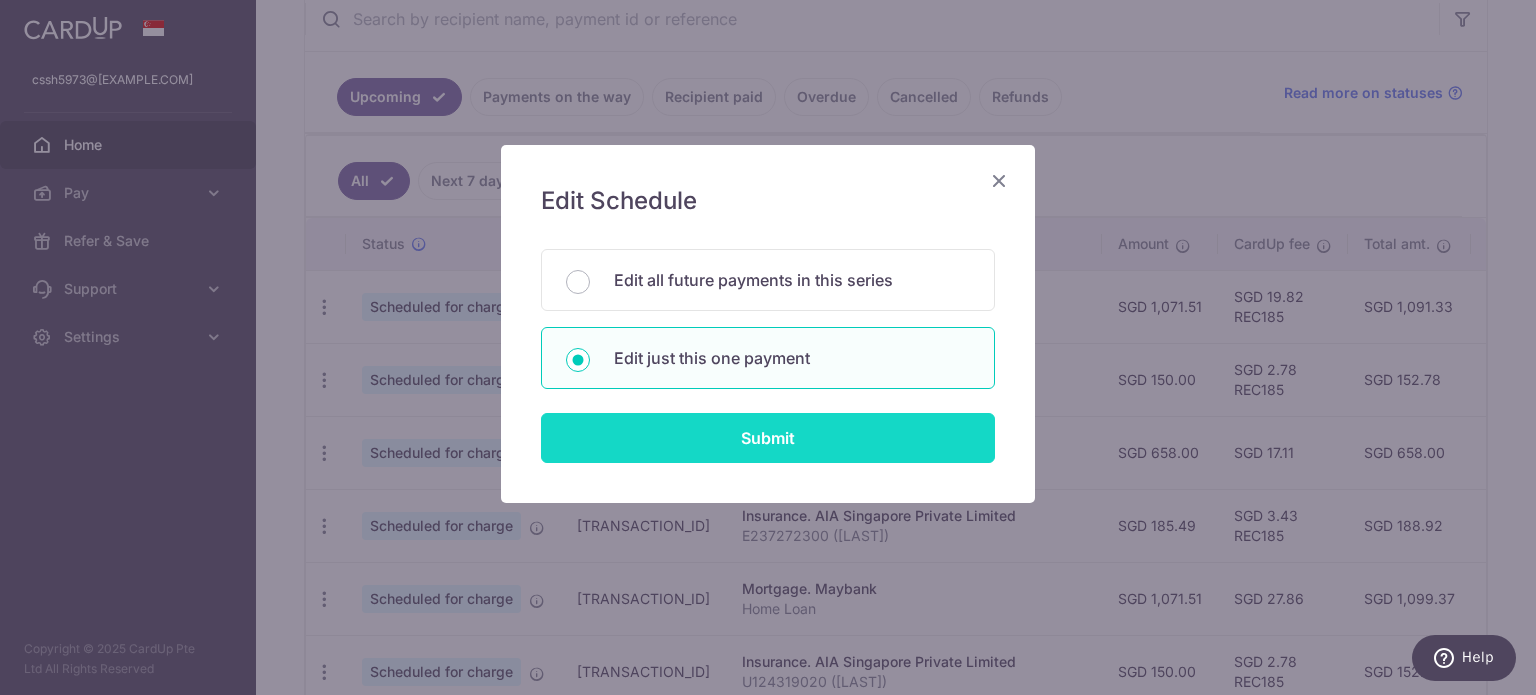 click on "Submit" at bounding box center [768, 438] 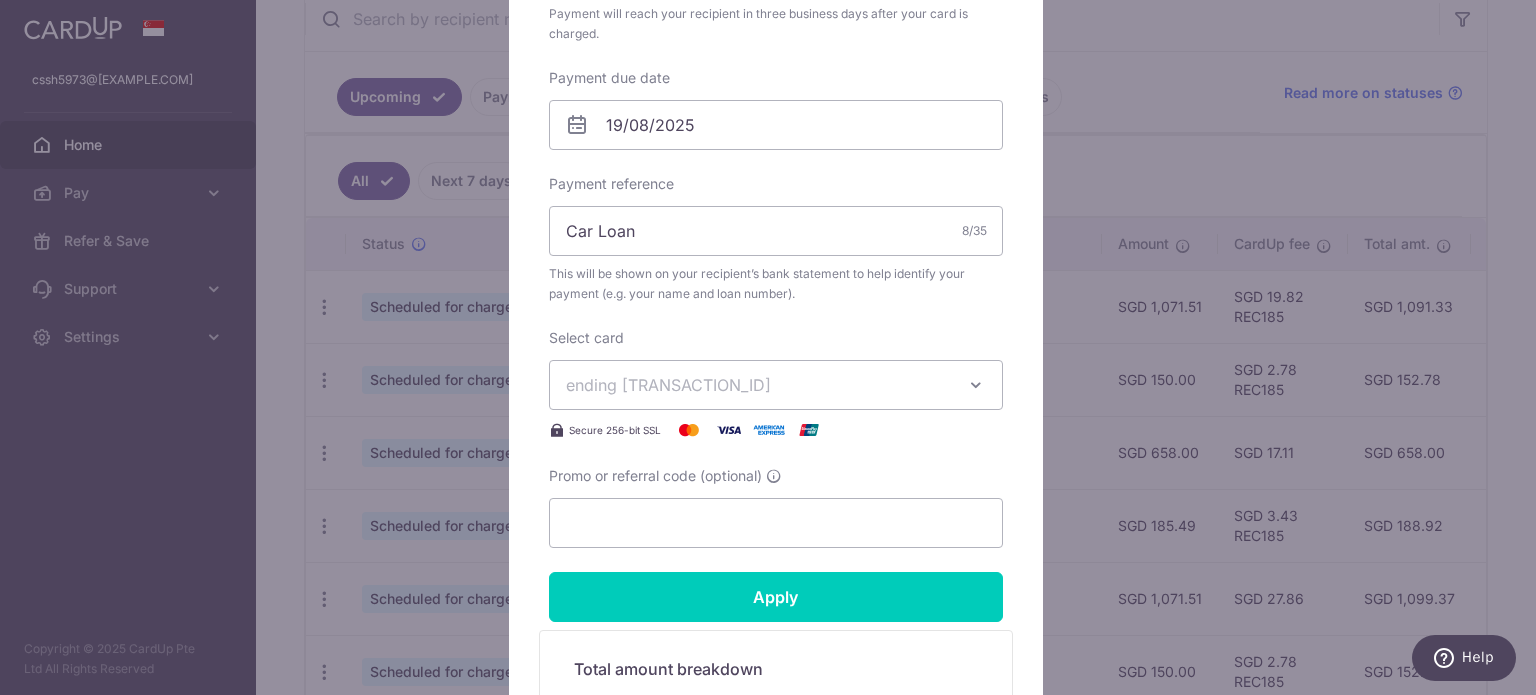 scroll, scrollTop: 600, scrollLeft: 0, axis: vertical 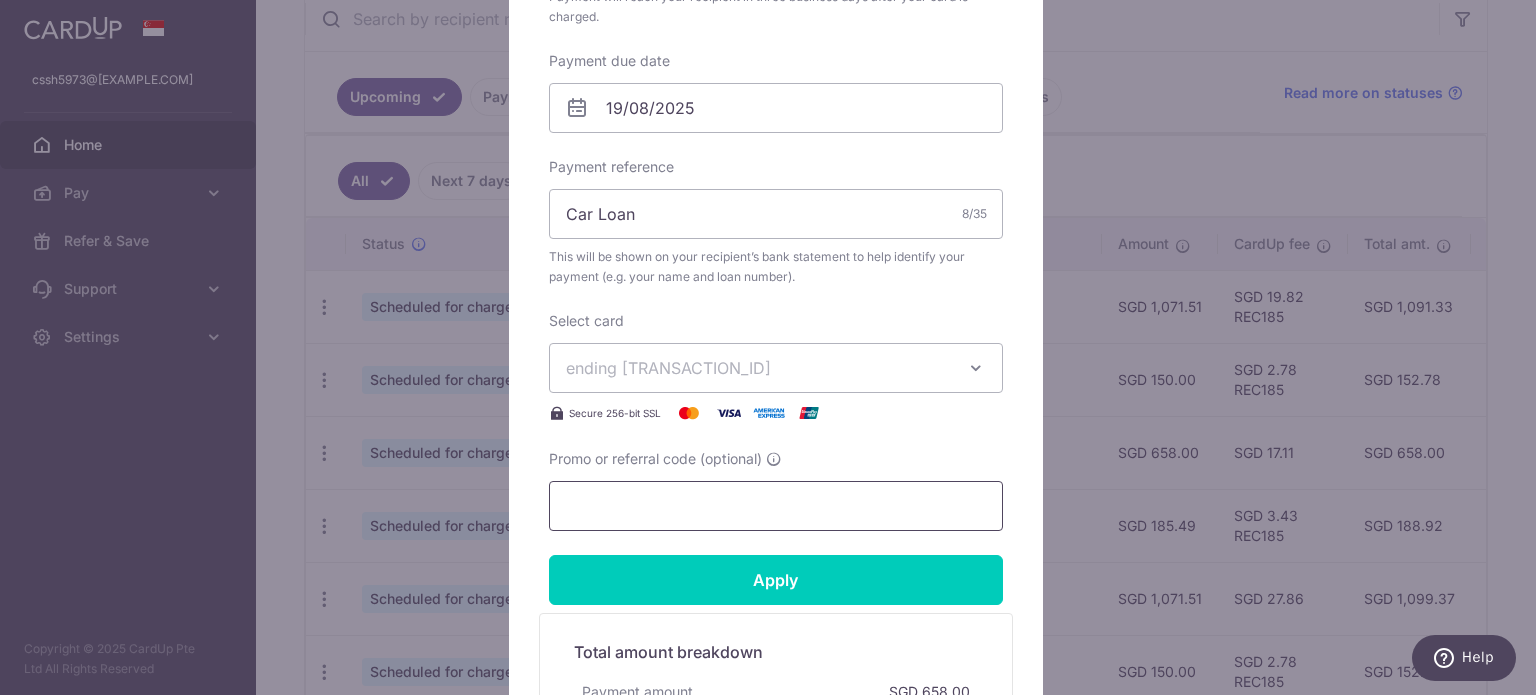 click on "Promo or referral code (optional)" at bounding box center [776, 506] 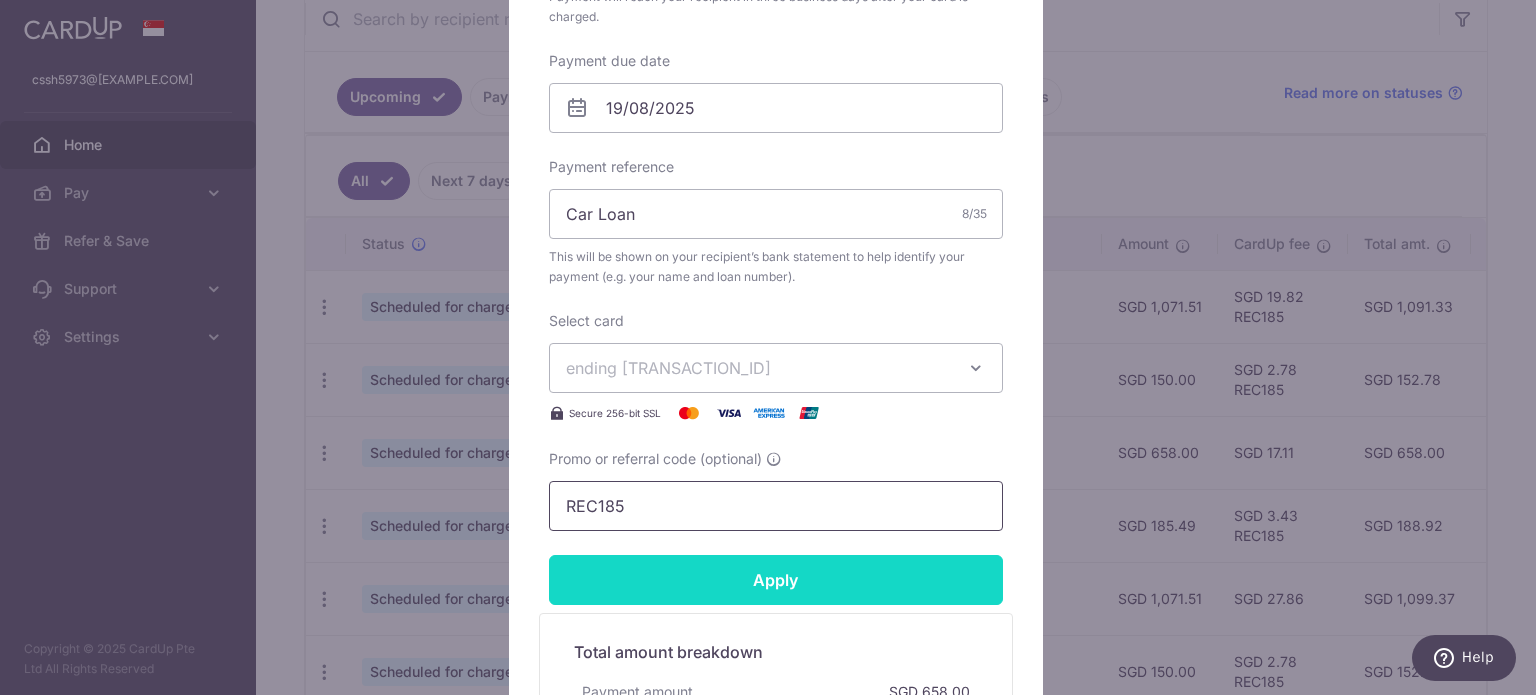 type on "REC185" 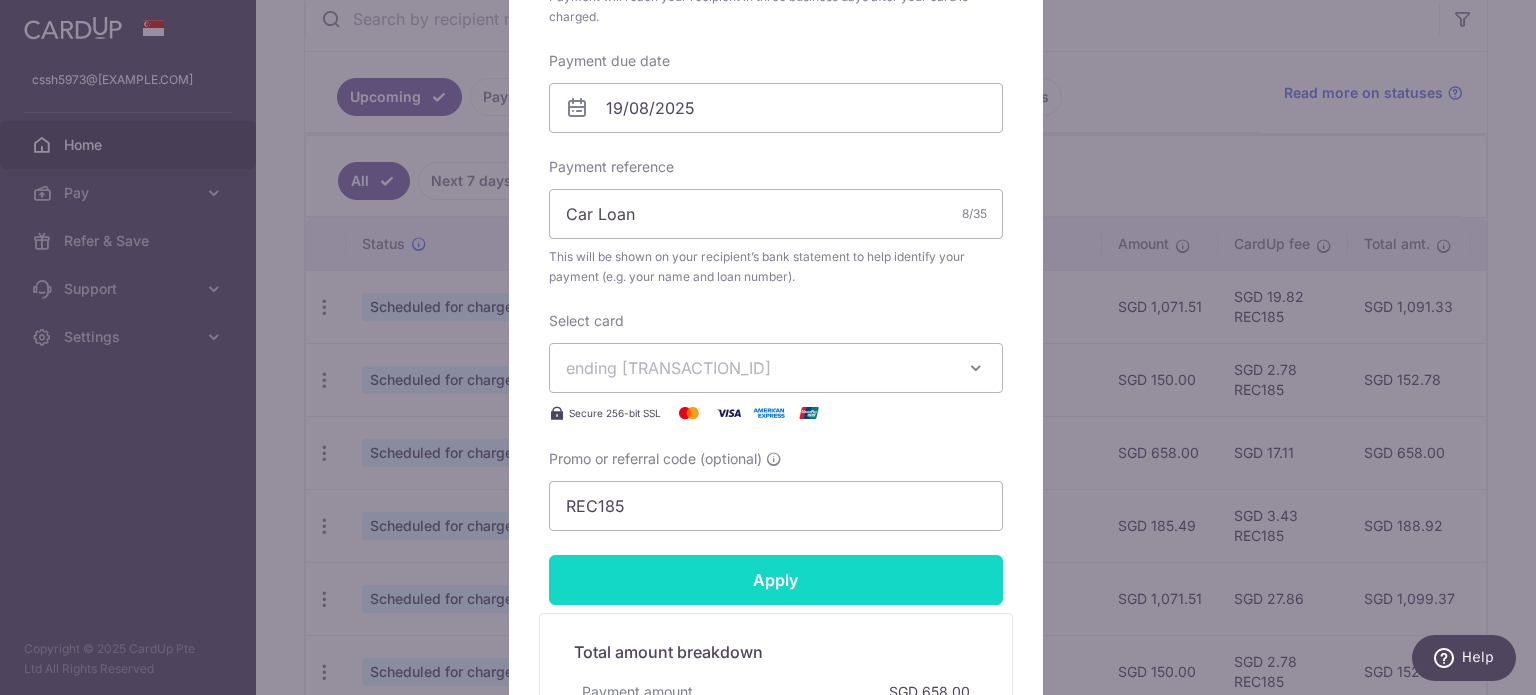 click on "Apply" at bounding box center [776, 580] 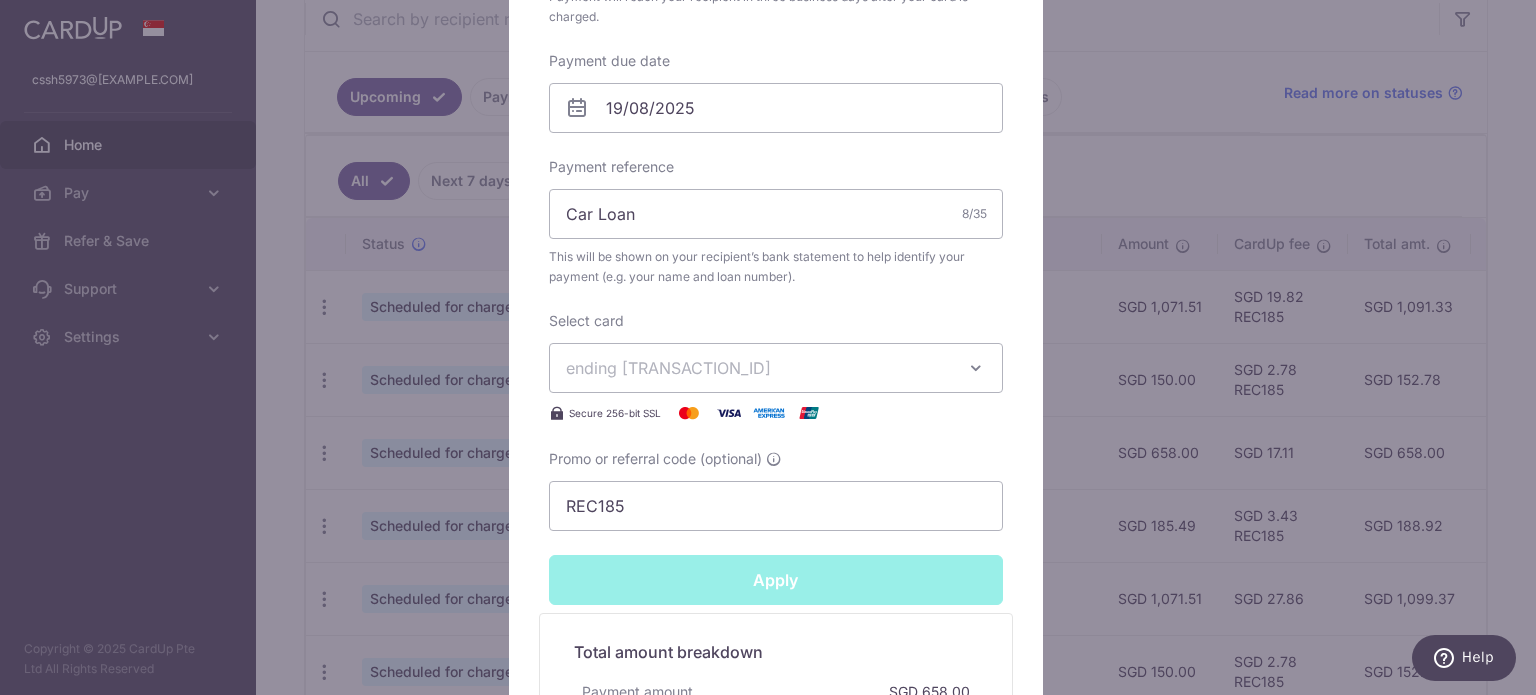 type on "Successfully Applied" 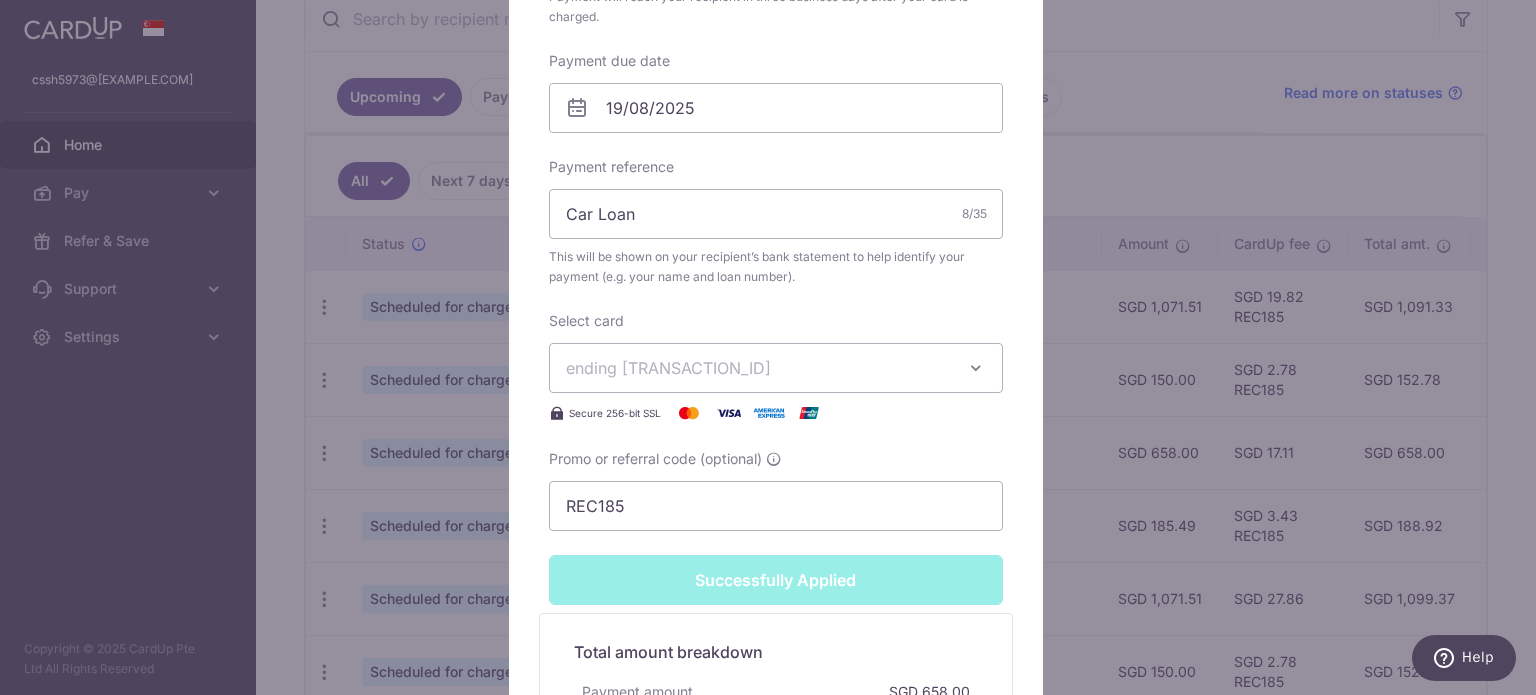 scroll, scrollTop: 669, scrollLeft: 0, axis: vertical 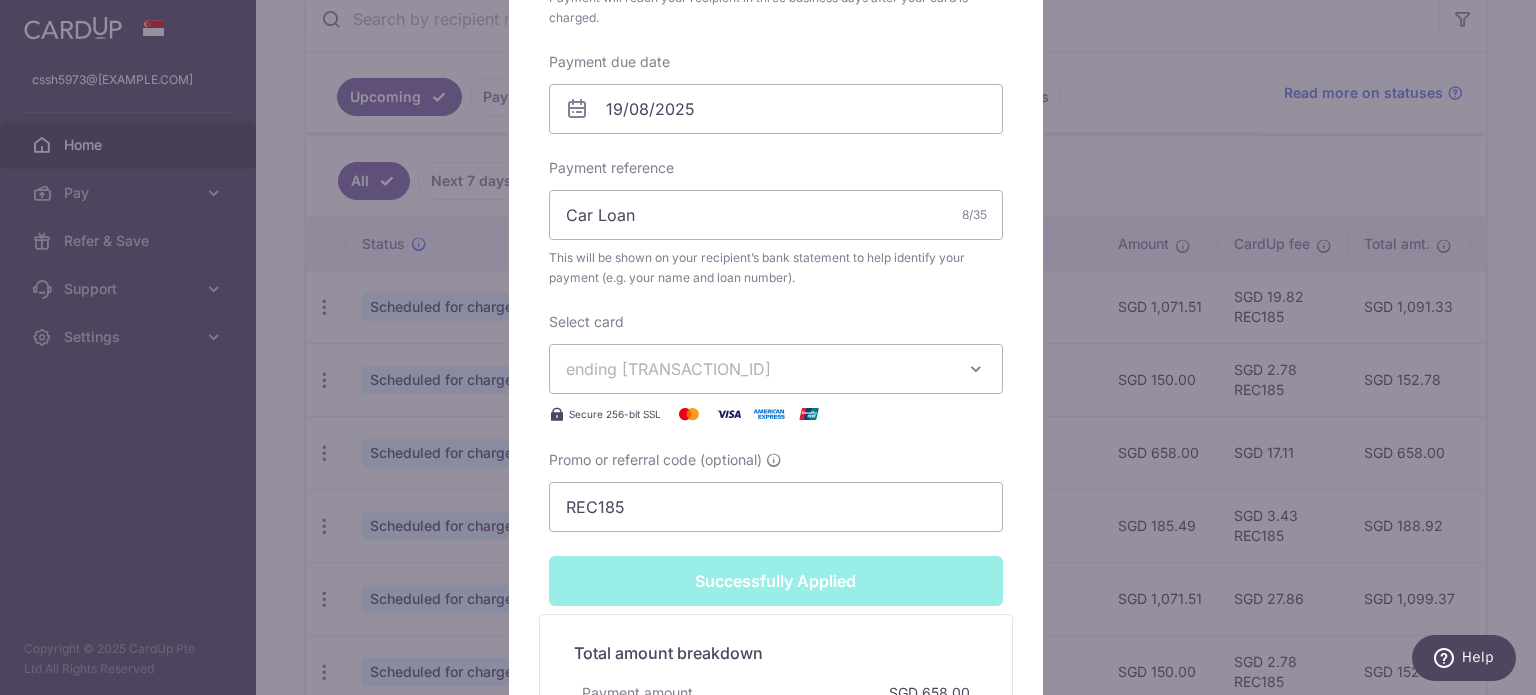 click on "Edit payment
By clicking apply,  you will make changes to all   payments to  Maybank  scheduled from
.
By clicking below, you confirm you are editing this payment to  Maybank  on
19/08/2025 .
Your payment is updated successfully
658.00 658.00" at bounding box center [768, 347] 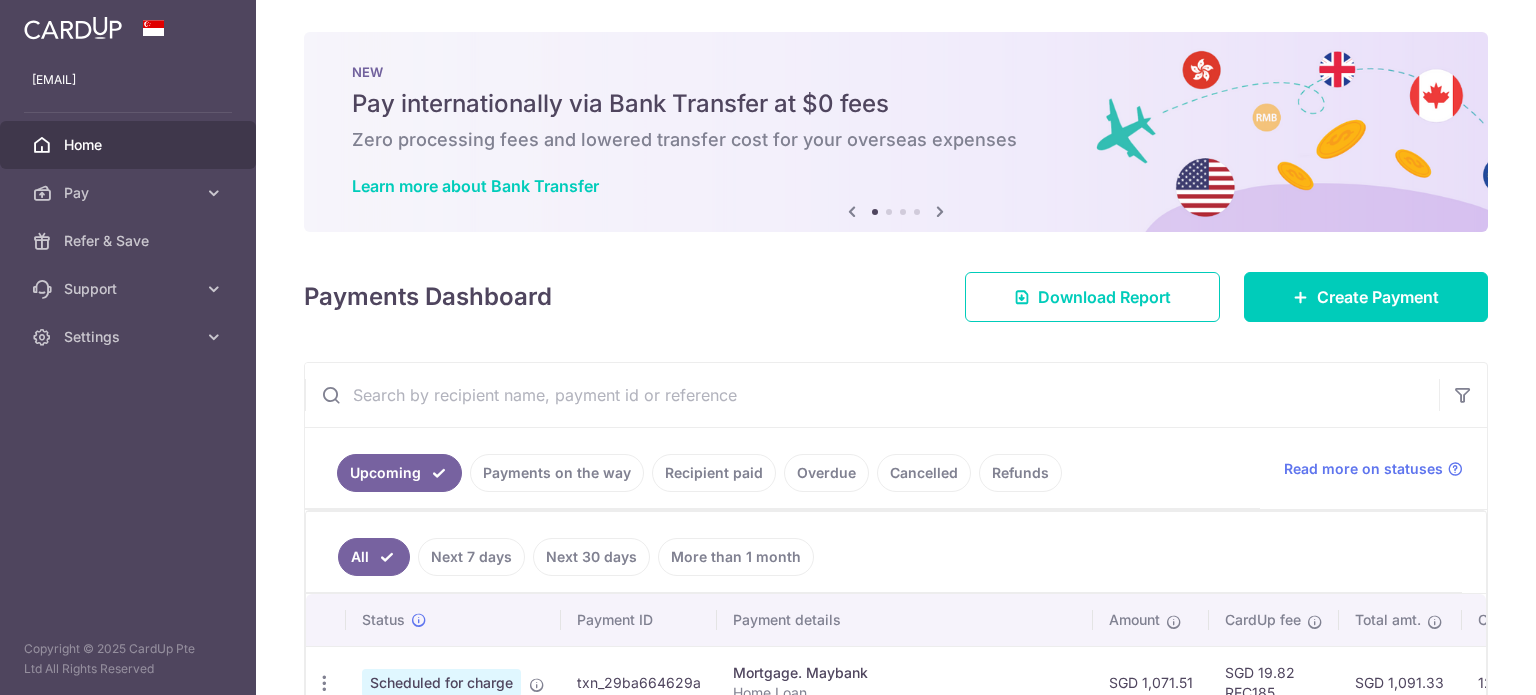 scroll, scrollTop: 0, scrollLeft: 0, axis: both 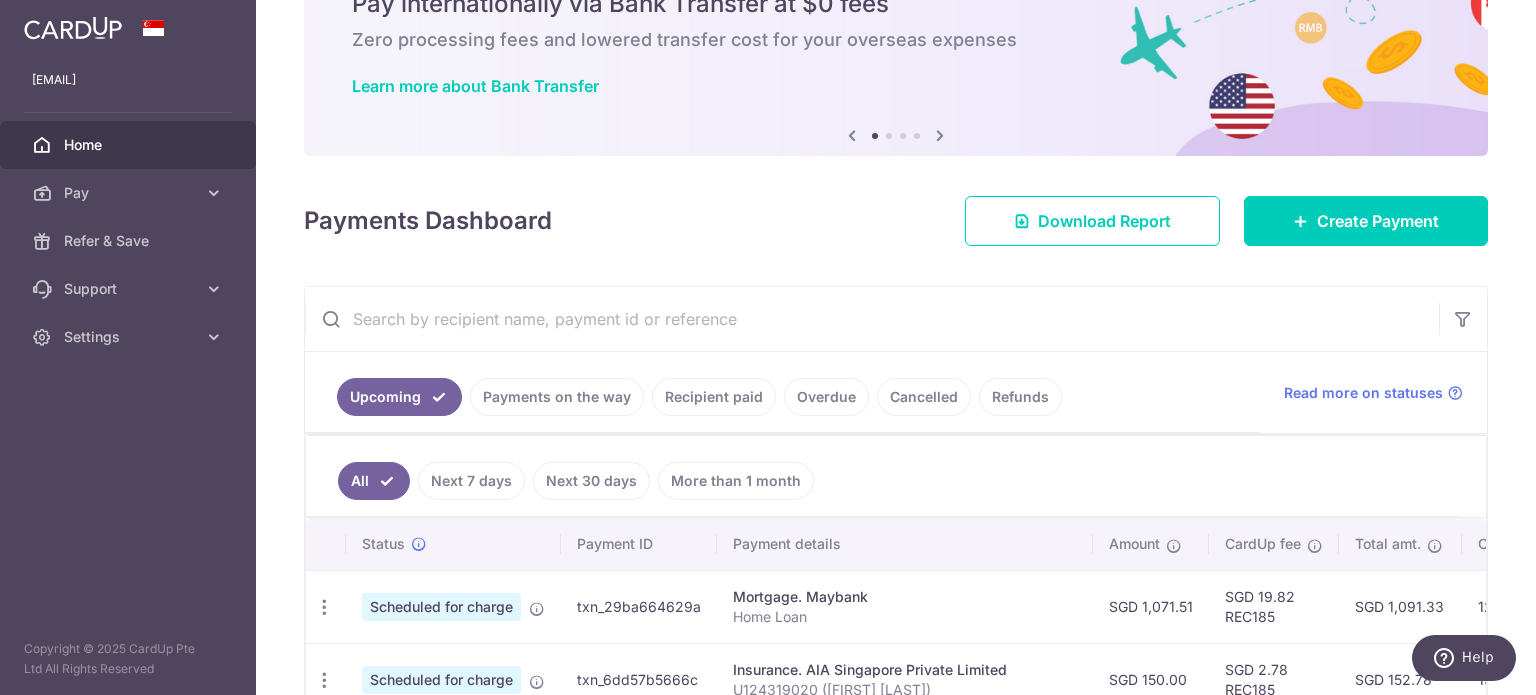 click on "Recipient paid" at bounding box center [714, 397] 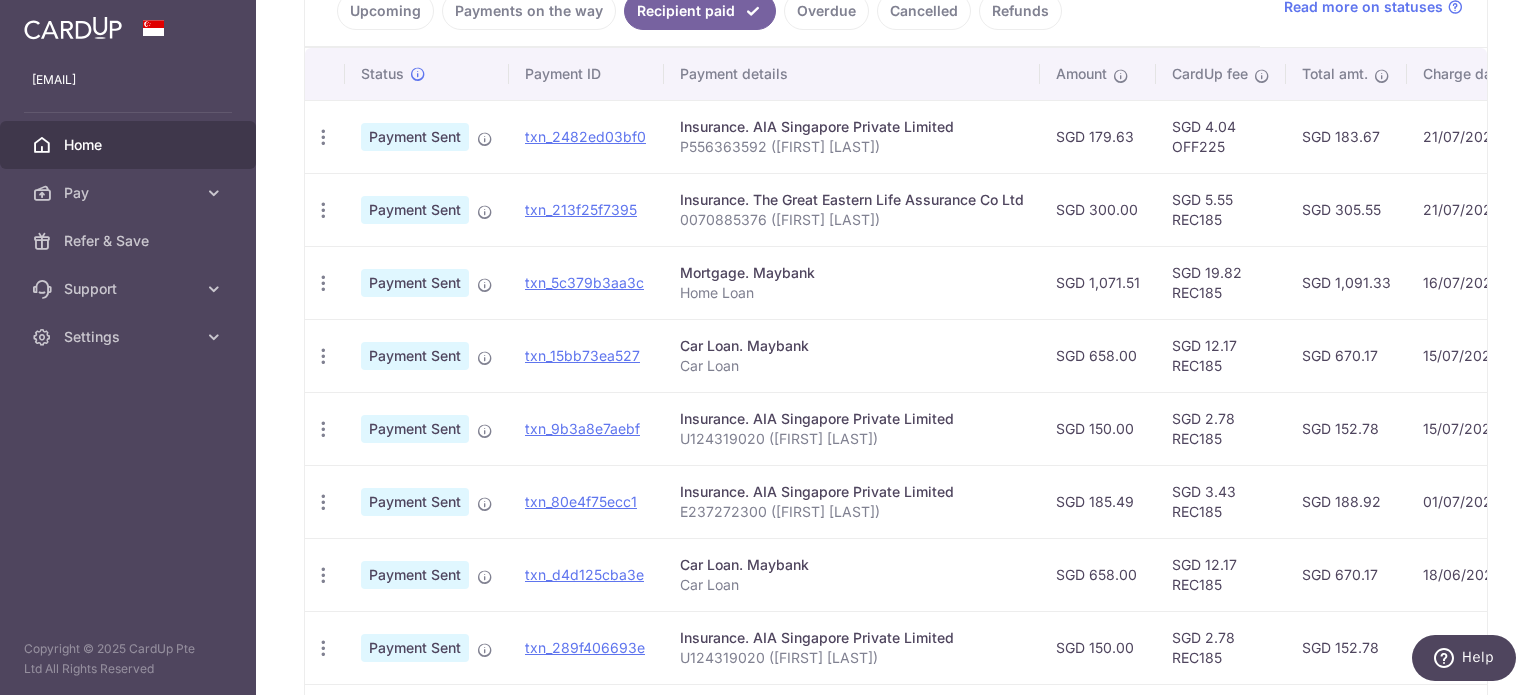 scroll, scrollTop: 372, scrollLeft: 0, axis: vertical 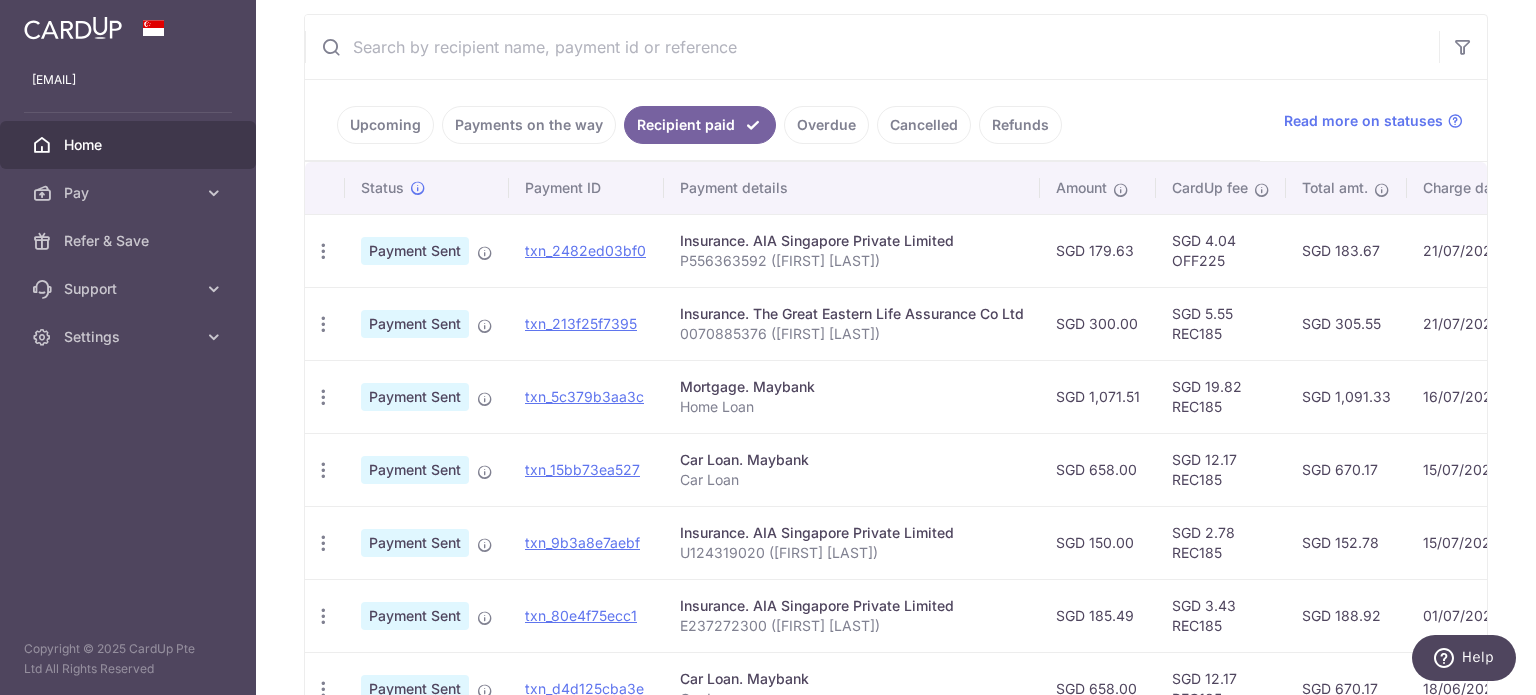 click at bounding box center [872, 47] 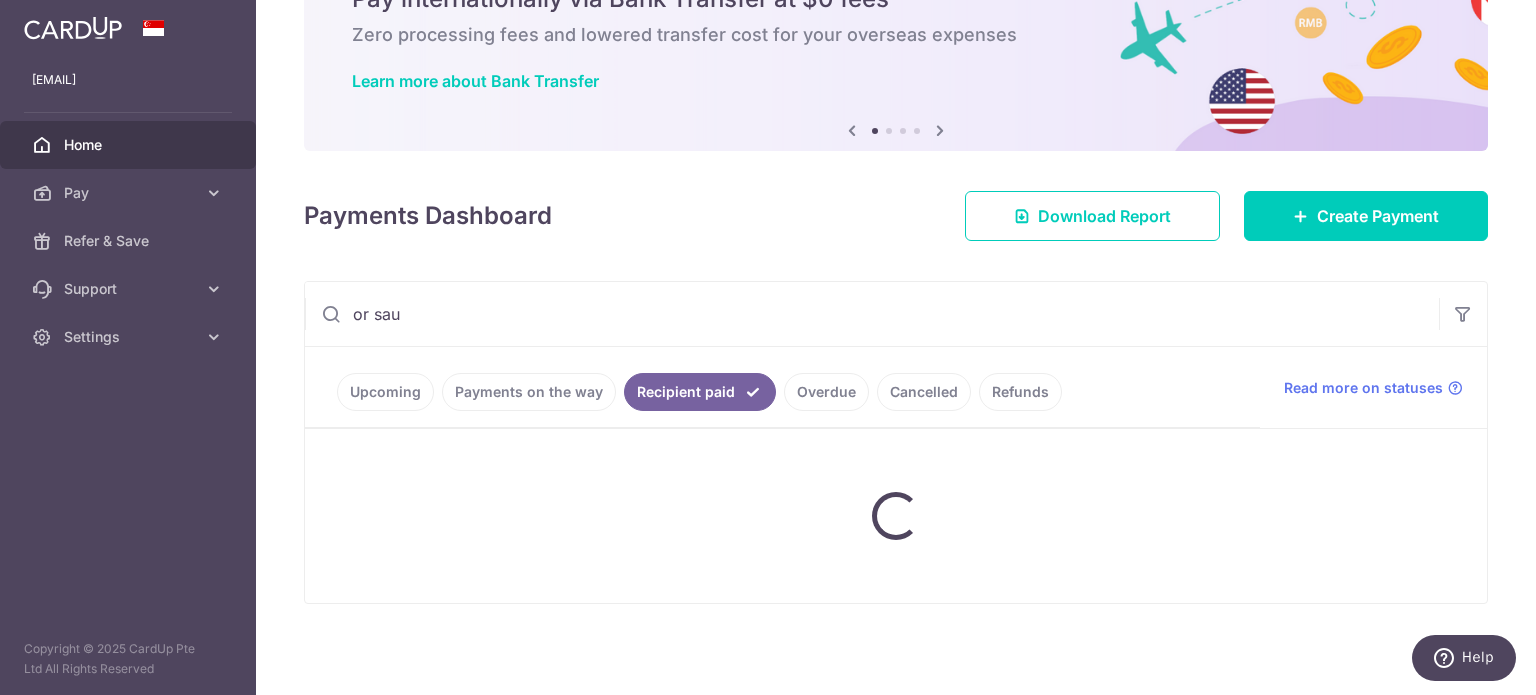 scroll, scrollTop: 141, scrollLeft: 0, axis: vertical 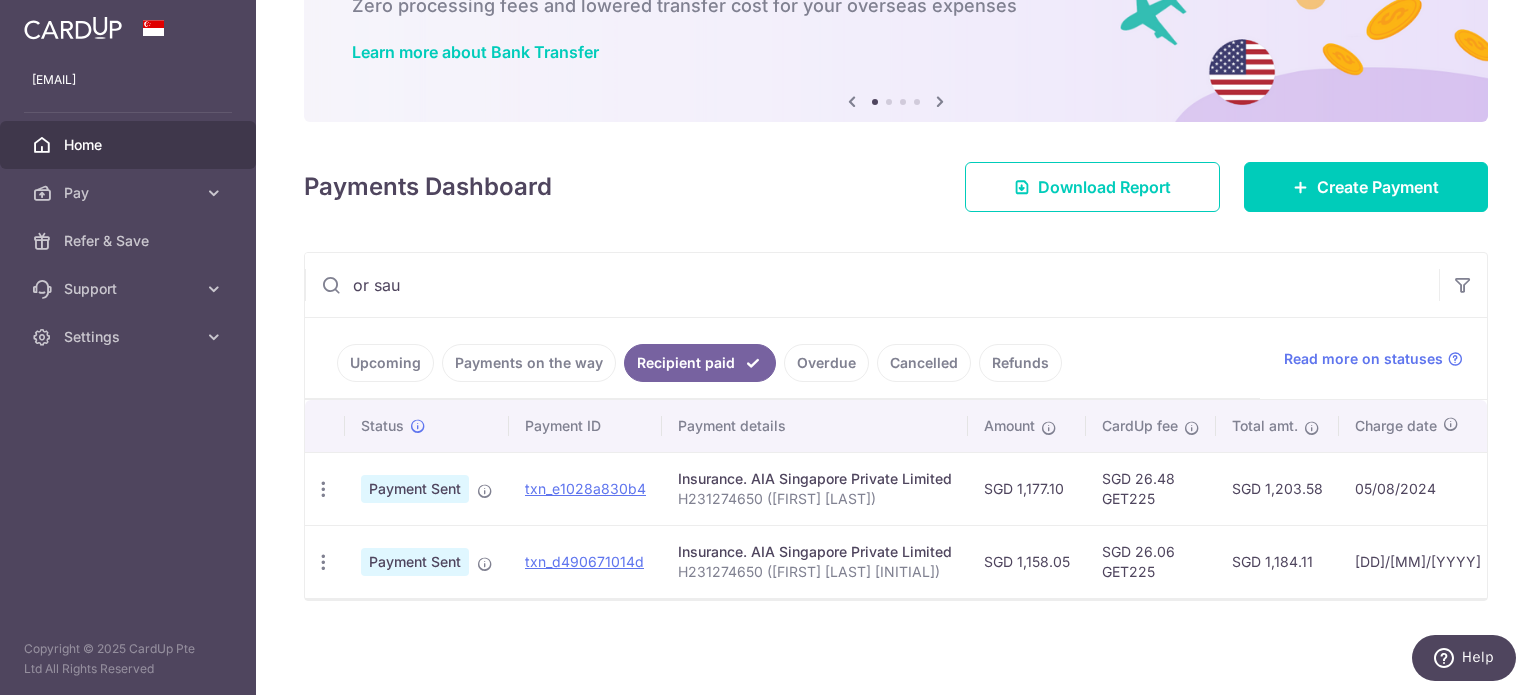 type on "or sau" 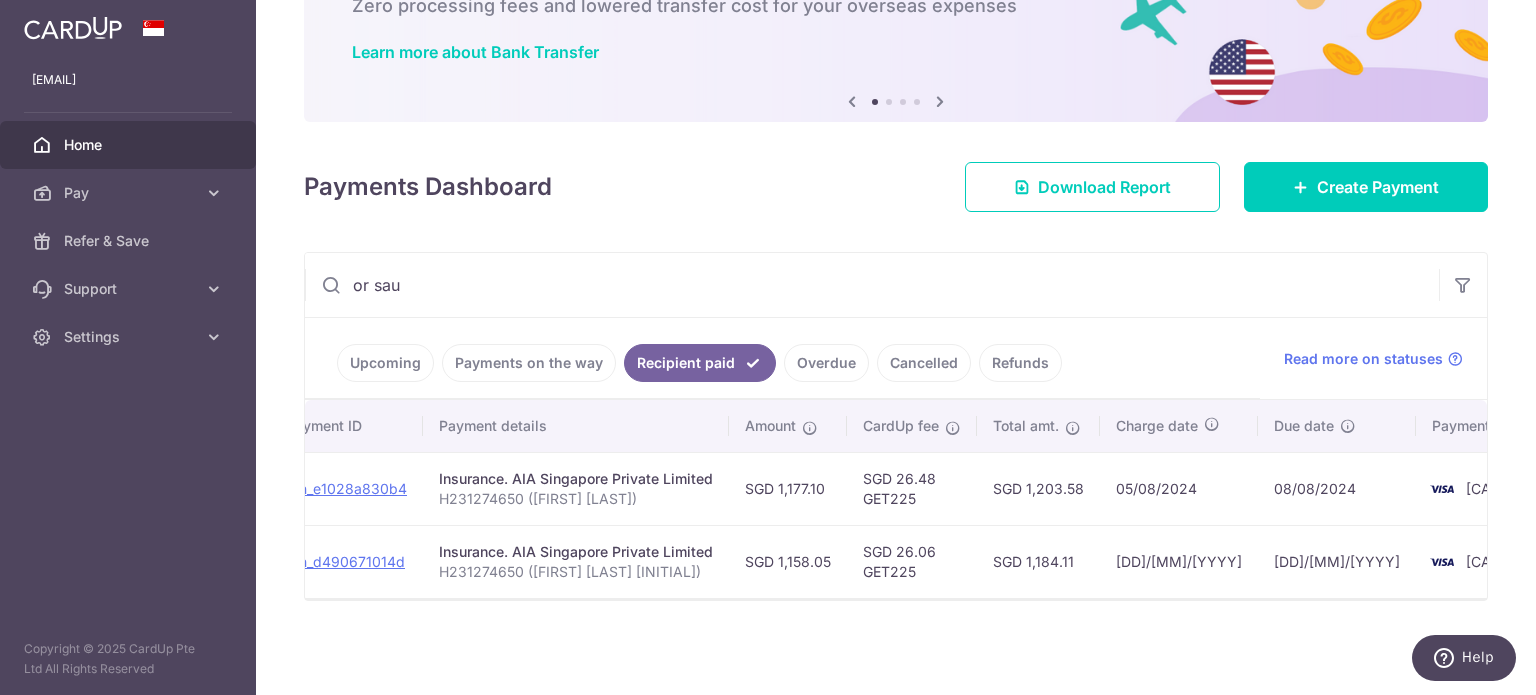 scroll, scrollTop: 0, scrollLeft: 256, axis: horizontal 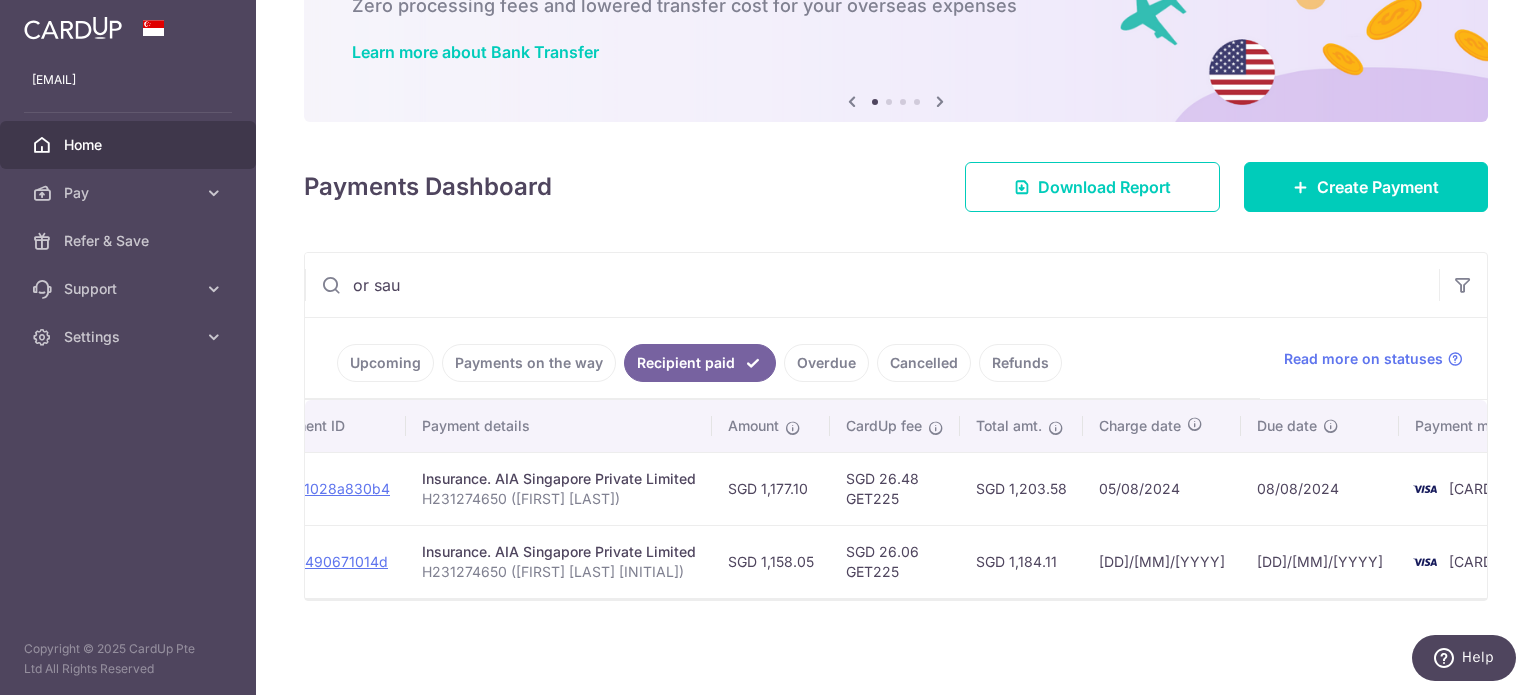 drag, startPoint x: 1005, startPoint y: 503, endPoint x: 1178, endPoint y: 494, distance: 173.23395 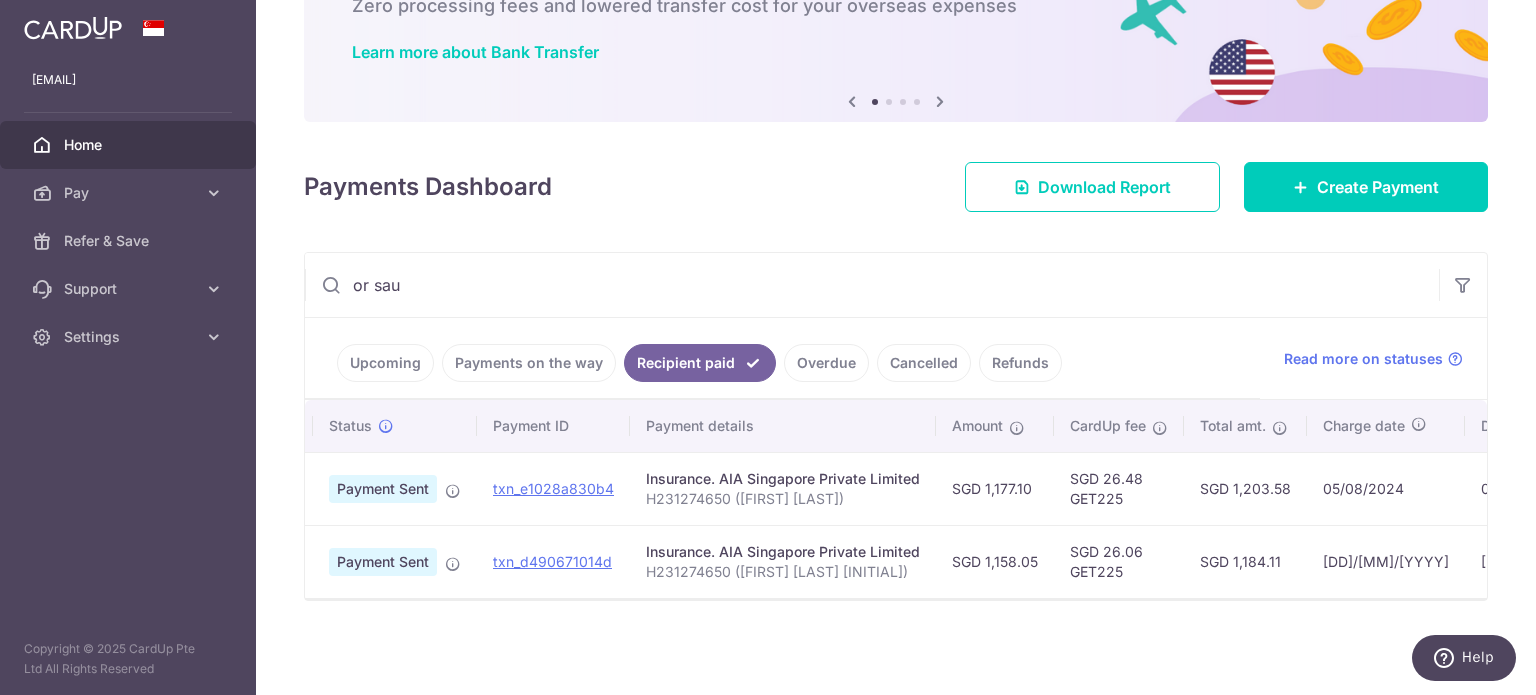 scroll, scrollTop: 0, scrollLeft: 0, axis: both 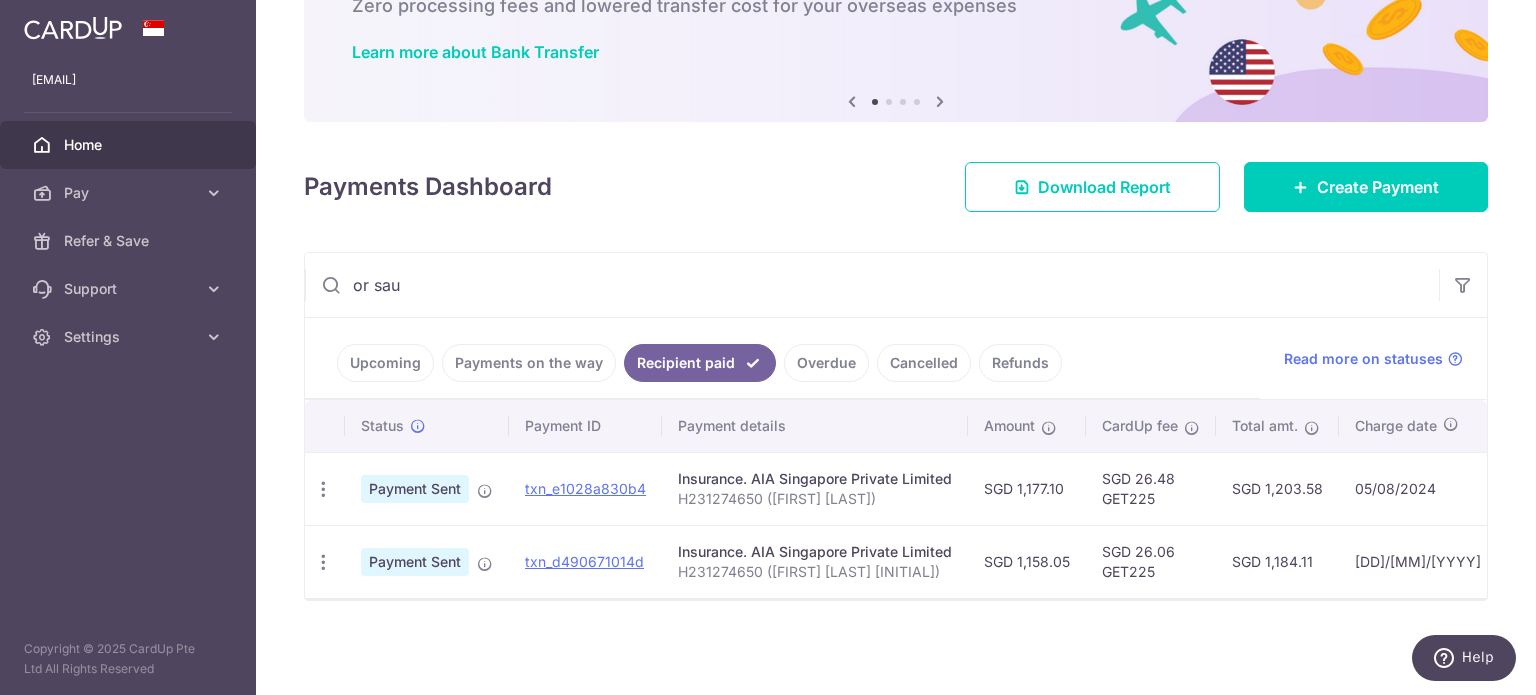 drag, startPoint x: 1267, startPoint y: 486, endPoint x: 920, endPoint y: 493, distance: 347.0706 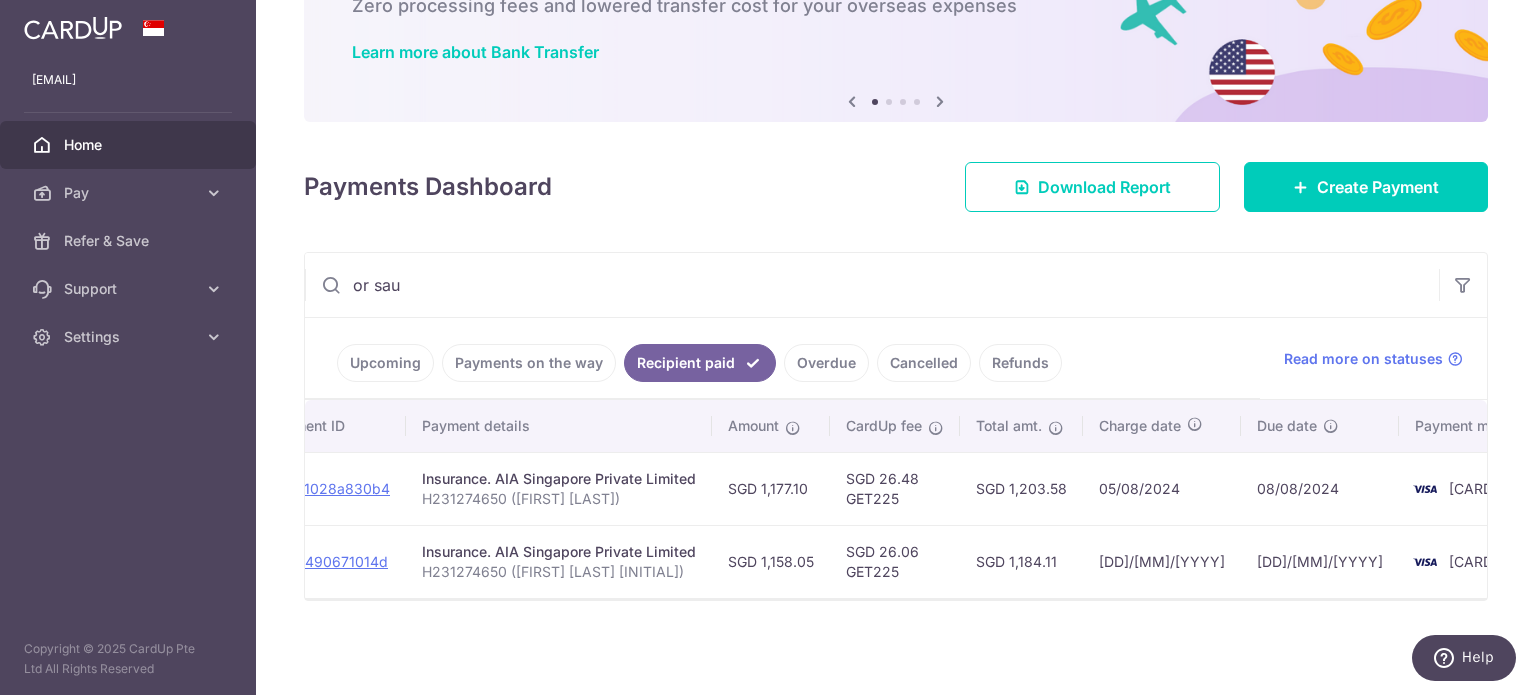 drag, startPoint x: 1016, startPoint y: 498, endPoint x: 1182, endPoint y: 493, distance: 166.07529 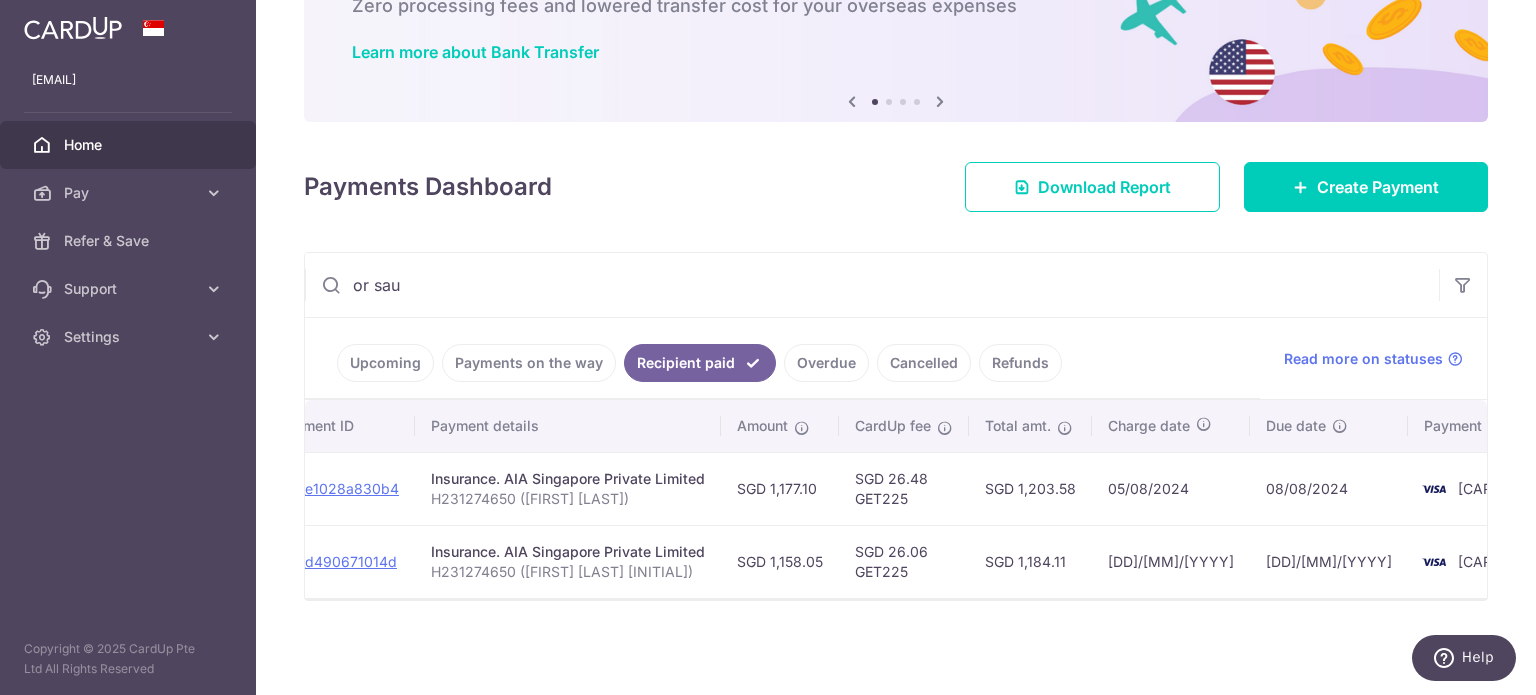 scroll, scrollTop: 0, scrollLeft: 0, axis: both 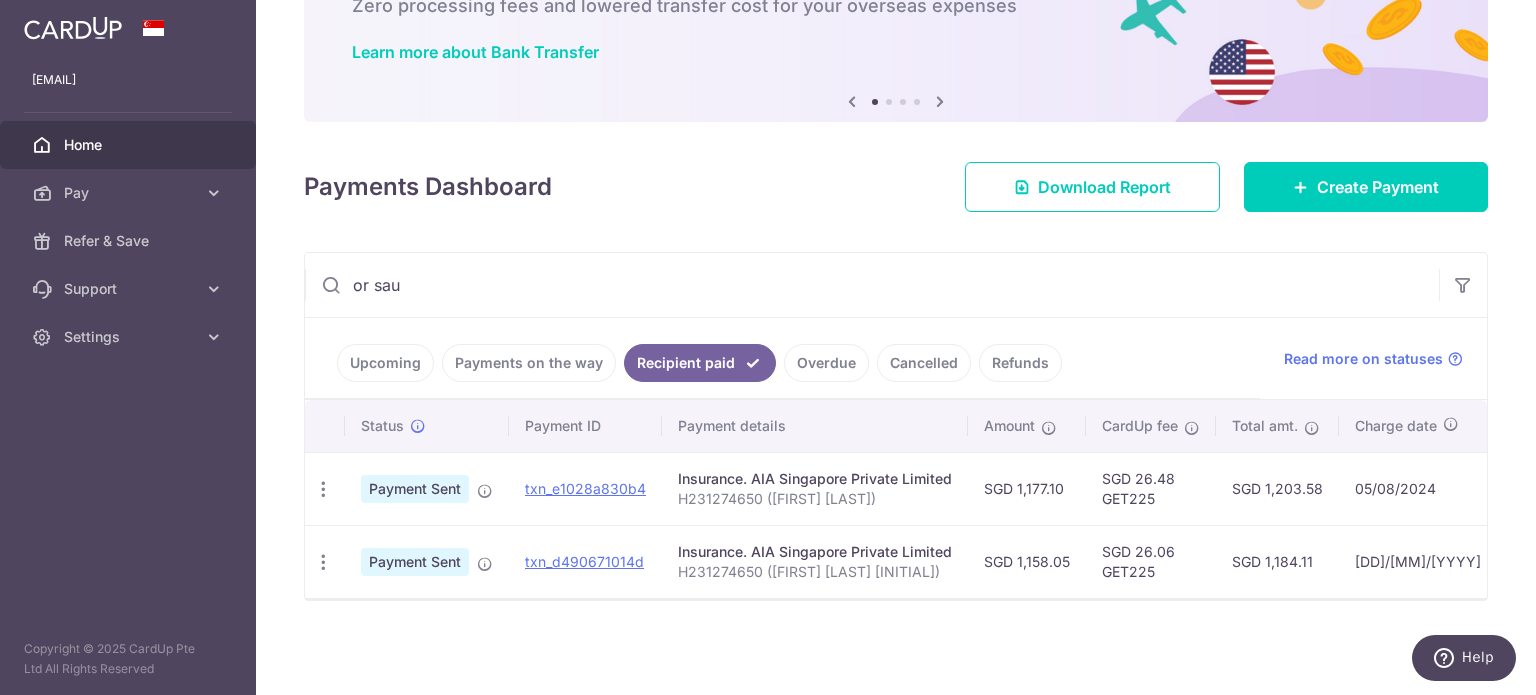 drag, startPoint x: 1044, startPoint y: 487, endPoint x: 908, endPoint y: 486, distance: 136.00368 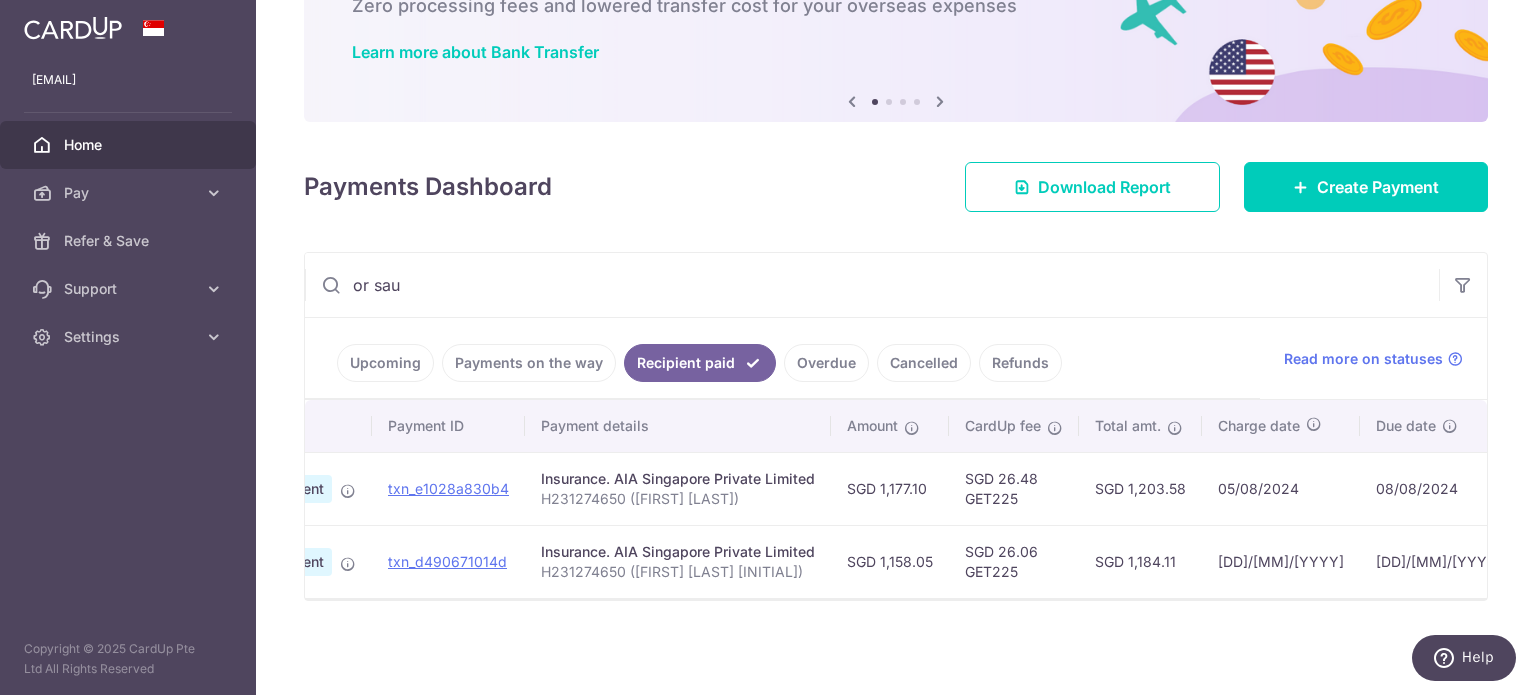scroll, scrollTop: 0, scrollLeft: 256, axis: horizontal 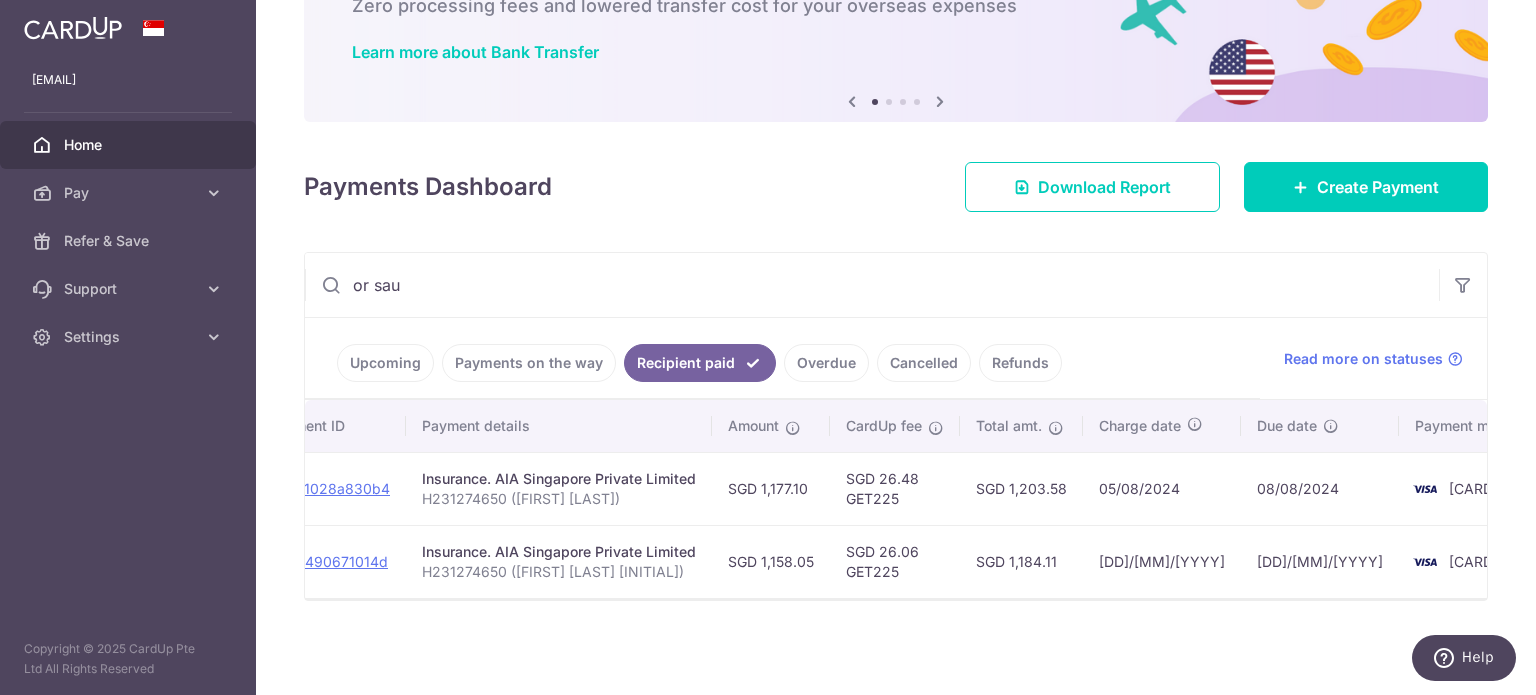drag, startPoint x: 1026, startPoint y: 493, endPoint x: 1220, endPoint y: 472, distance: 195.13329 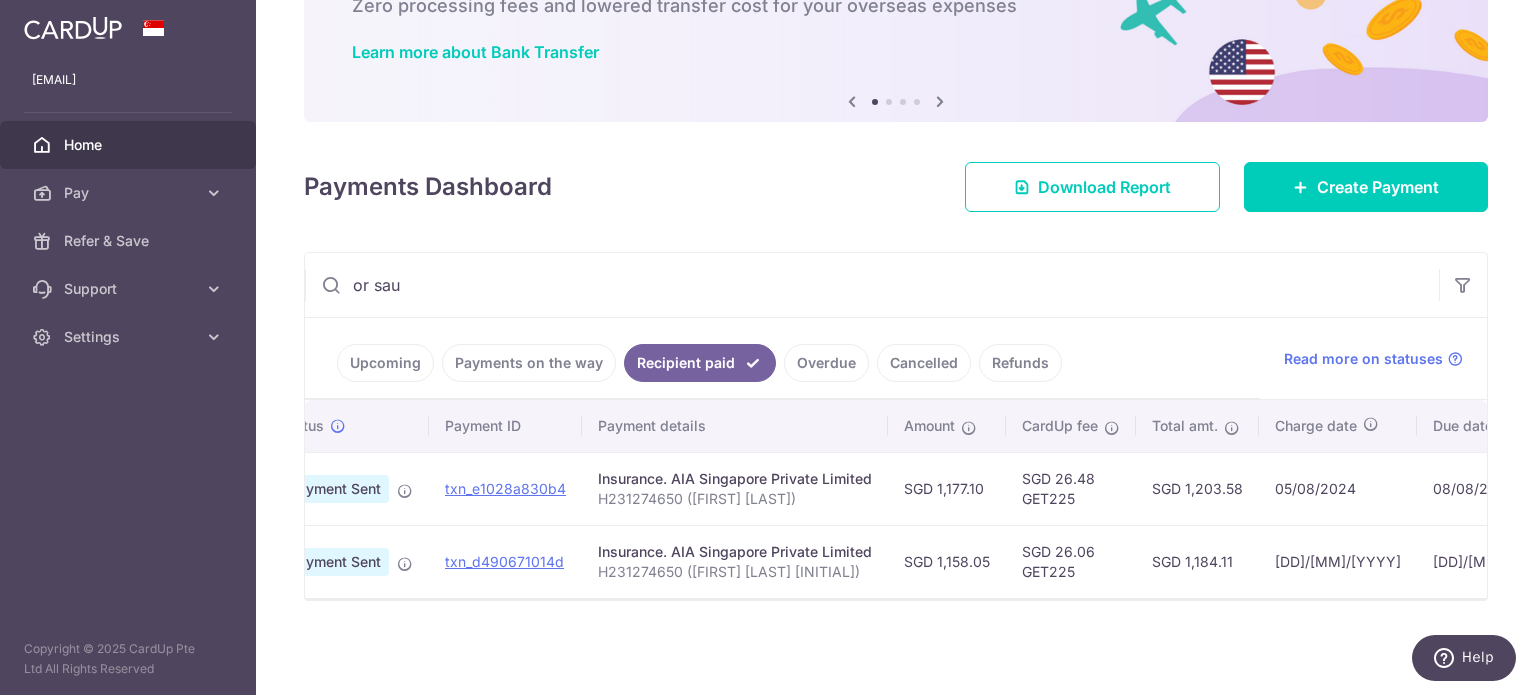 drag, startPoint x: 1164, startPoint y: 485, endPoint x: 1027, endPoint y: 486, distance: 137.00365 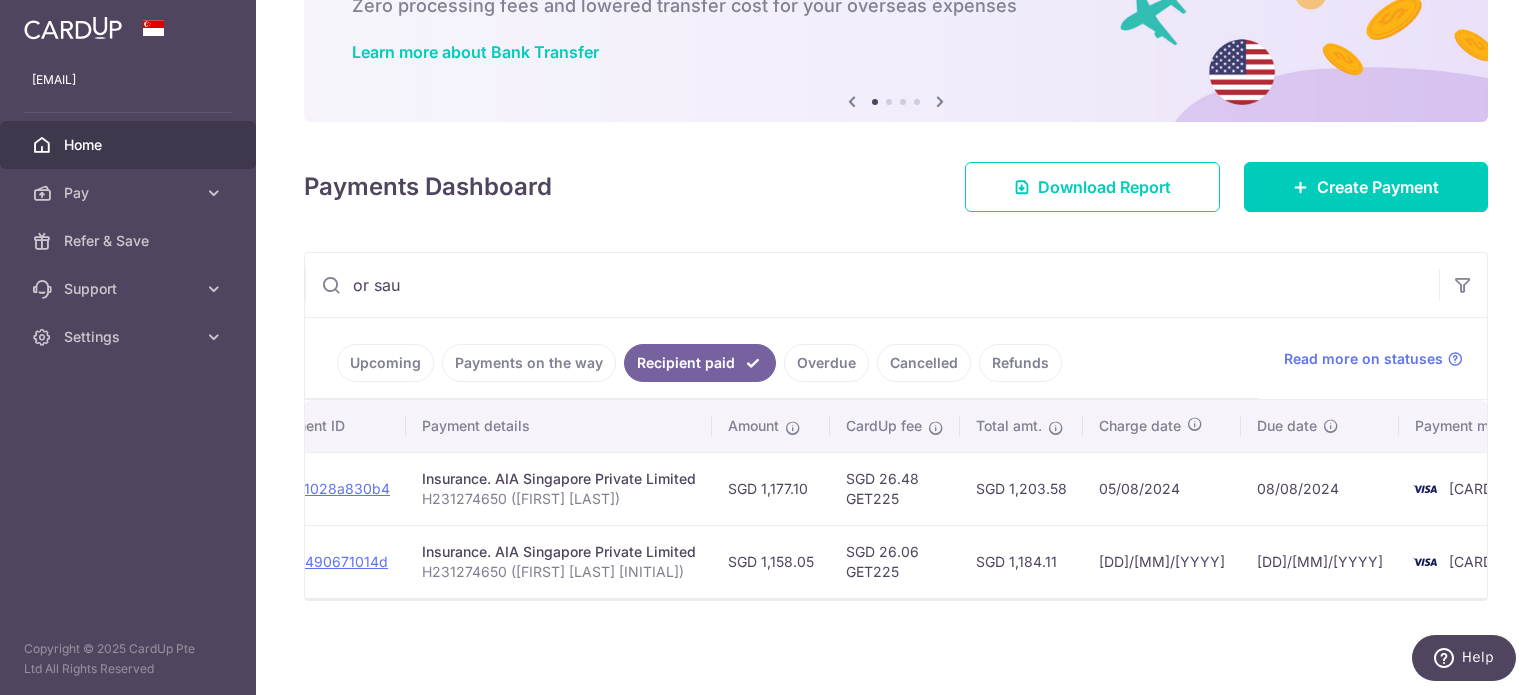 drag, startPoint x: 1040, startPoint y: 488, endPoint x: 1256, endPoint y: 476, distance: 216.33308 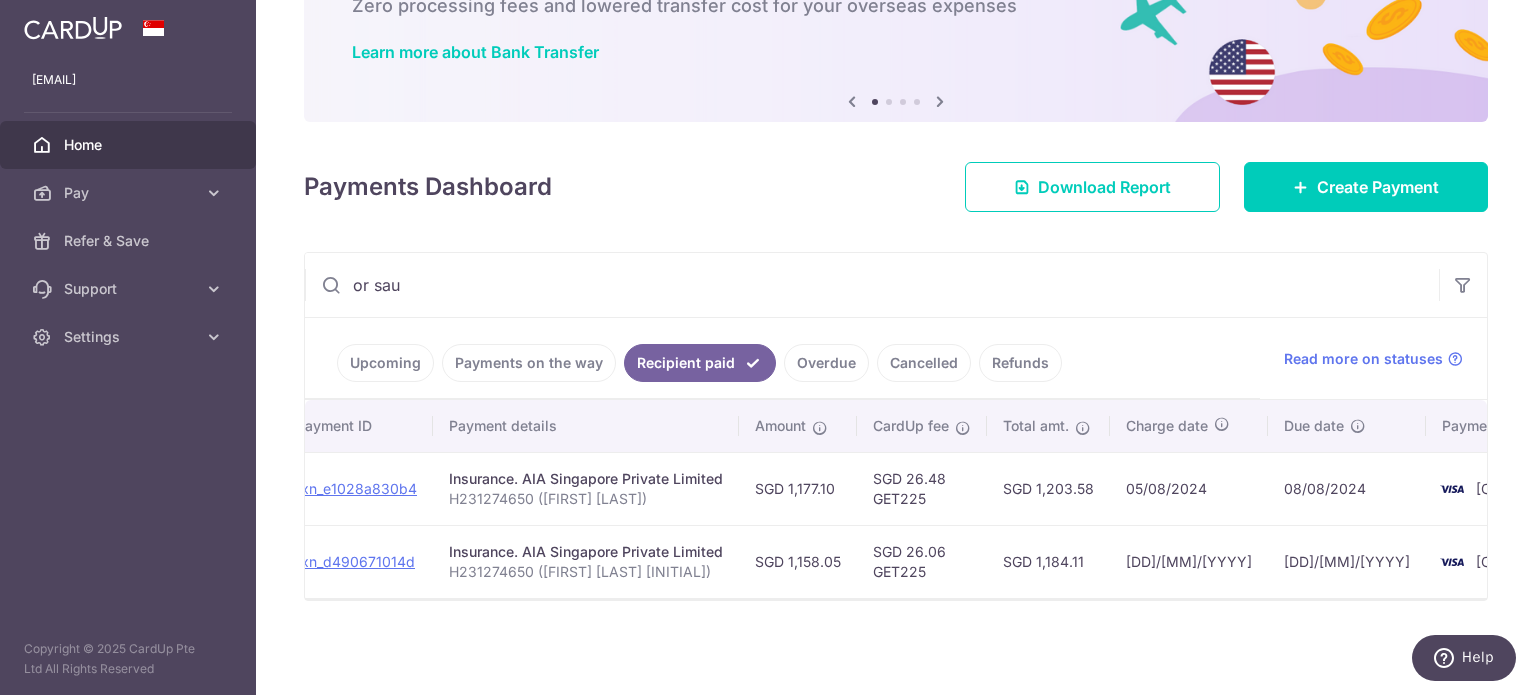 scroll, scrollTop: 0, scrollLeft: 0, axis: both 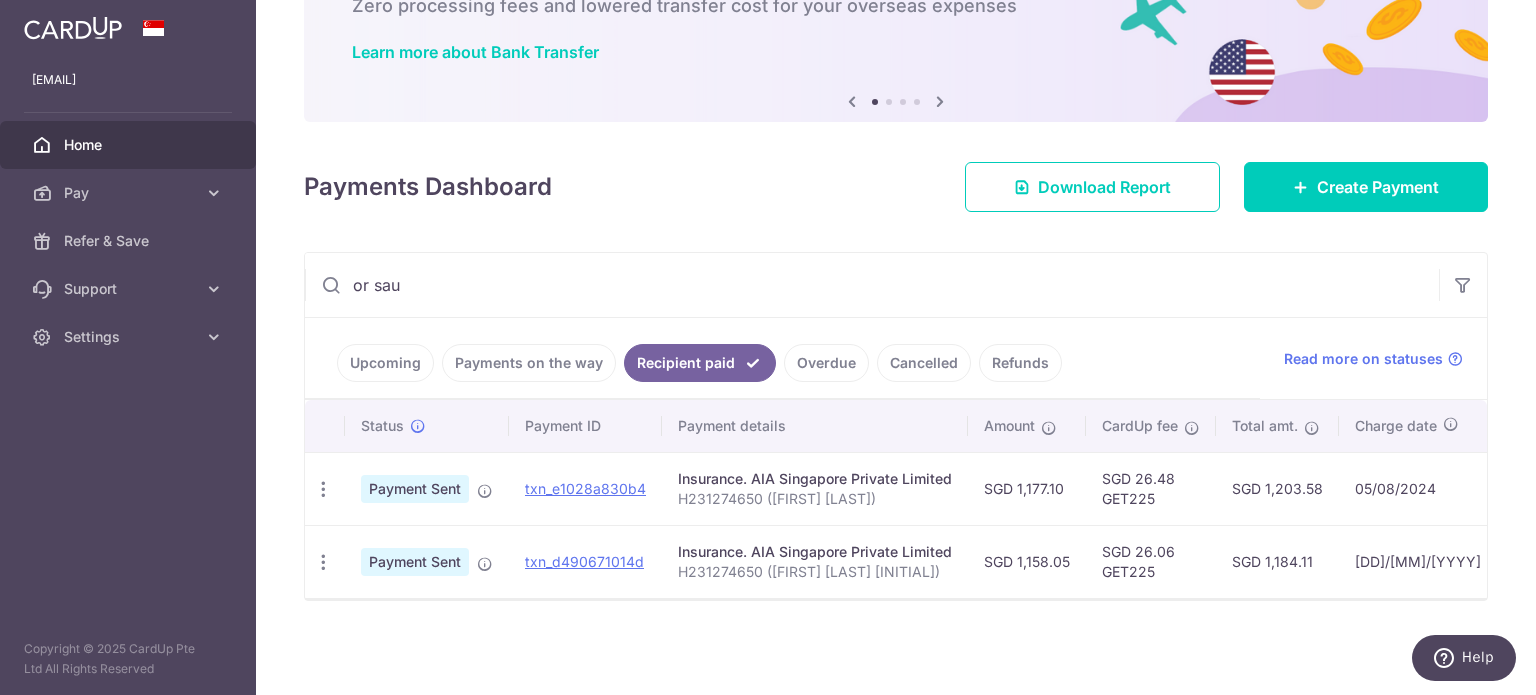 drag, startPoint x: 1189, startPoint y: 494, endPoint x: 950, endPoint y: 498, distance: 239.03348 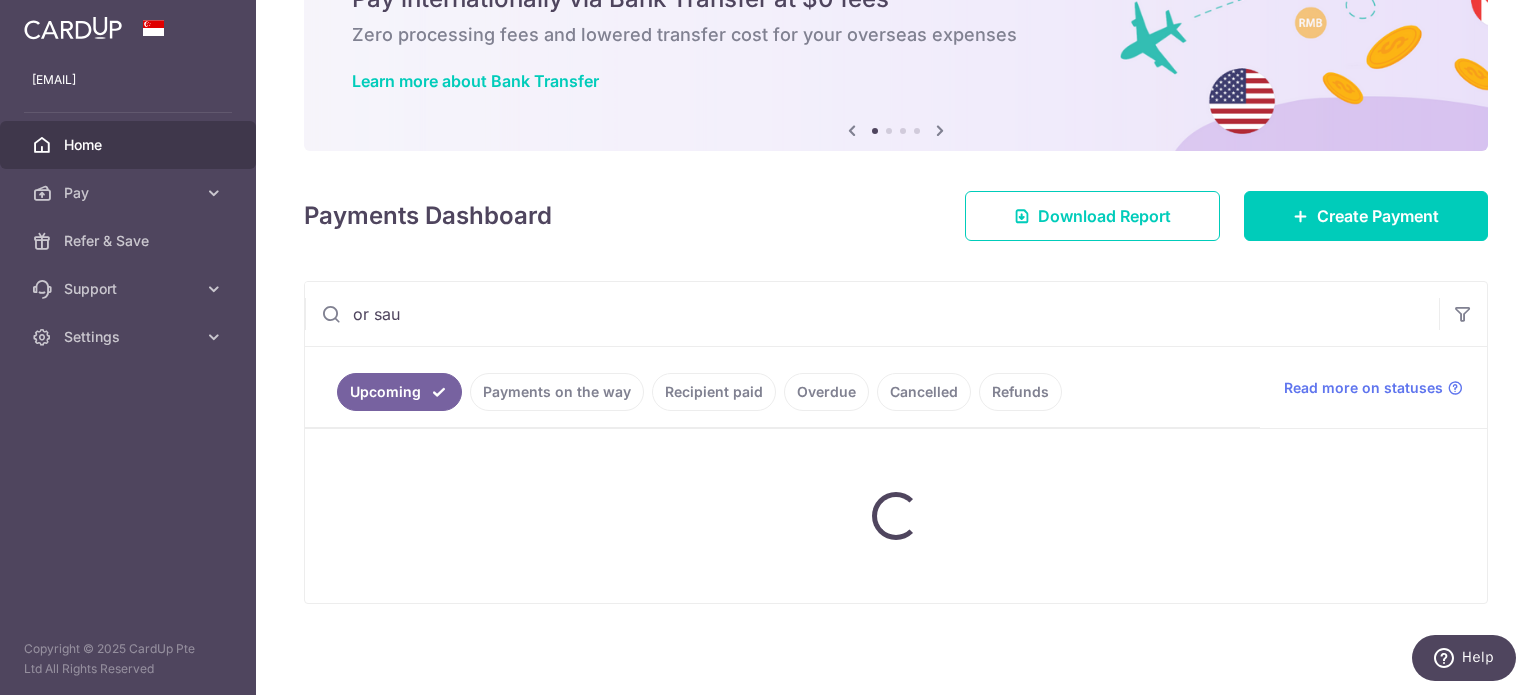 scroll, scrollTop: 141, scrollLeft: 0, axis: vertical 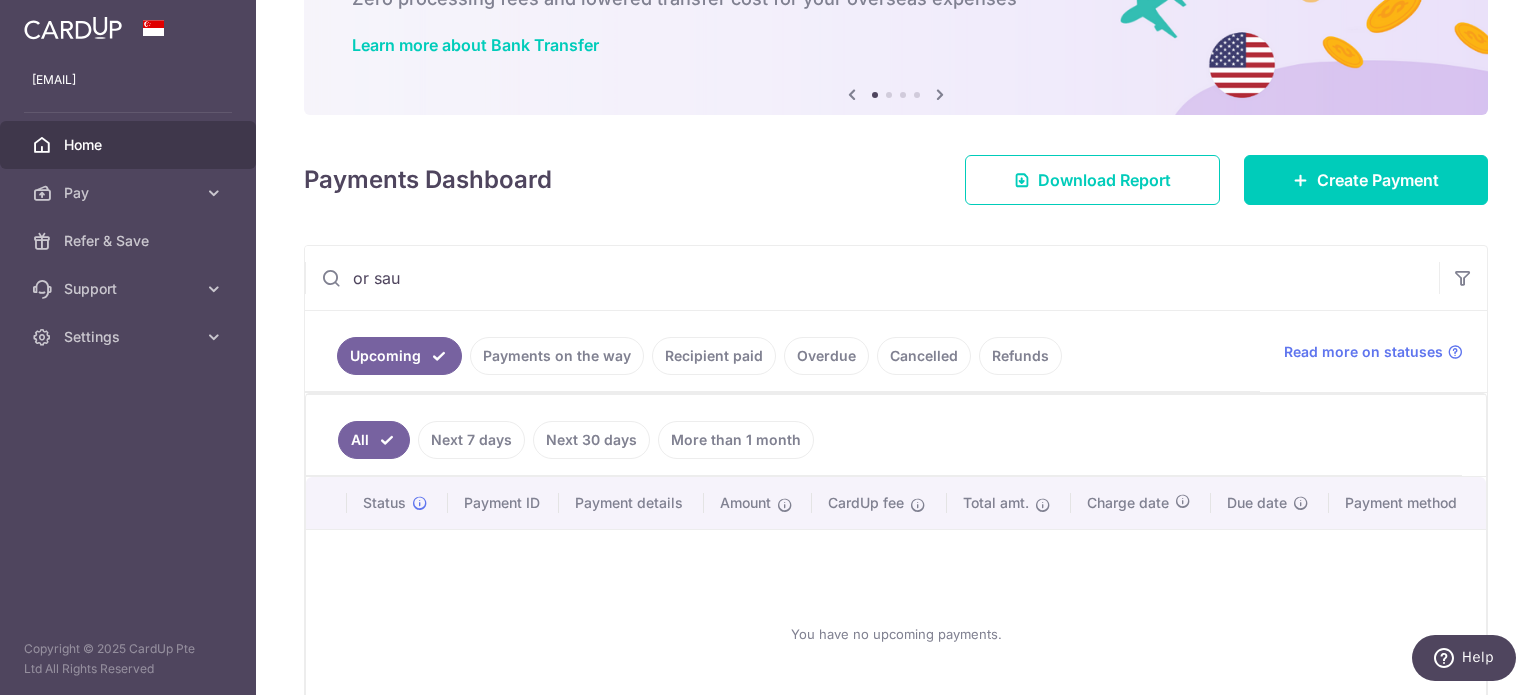 click on "or sau" at bounding box center (872, 278) 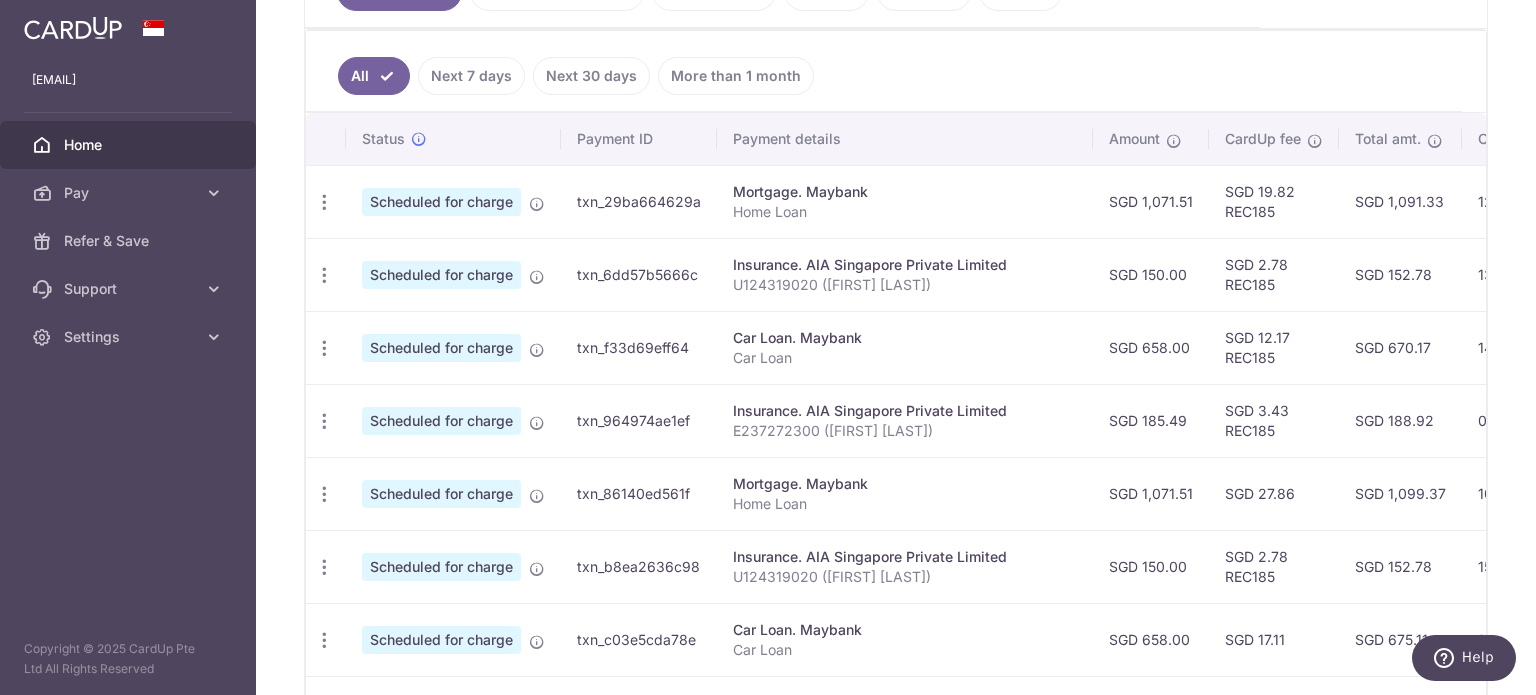 scroll, scrollTop: 0, scrollLeft: 0, axis: both 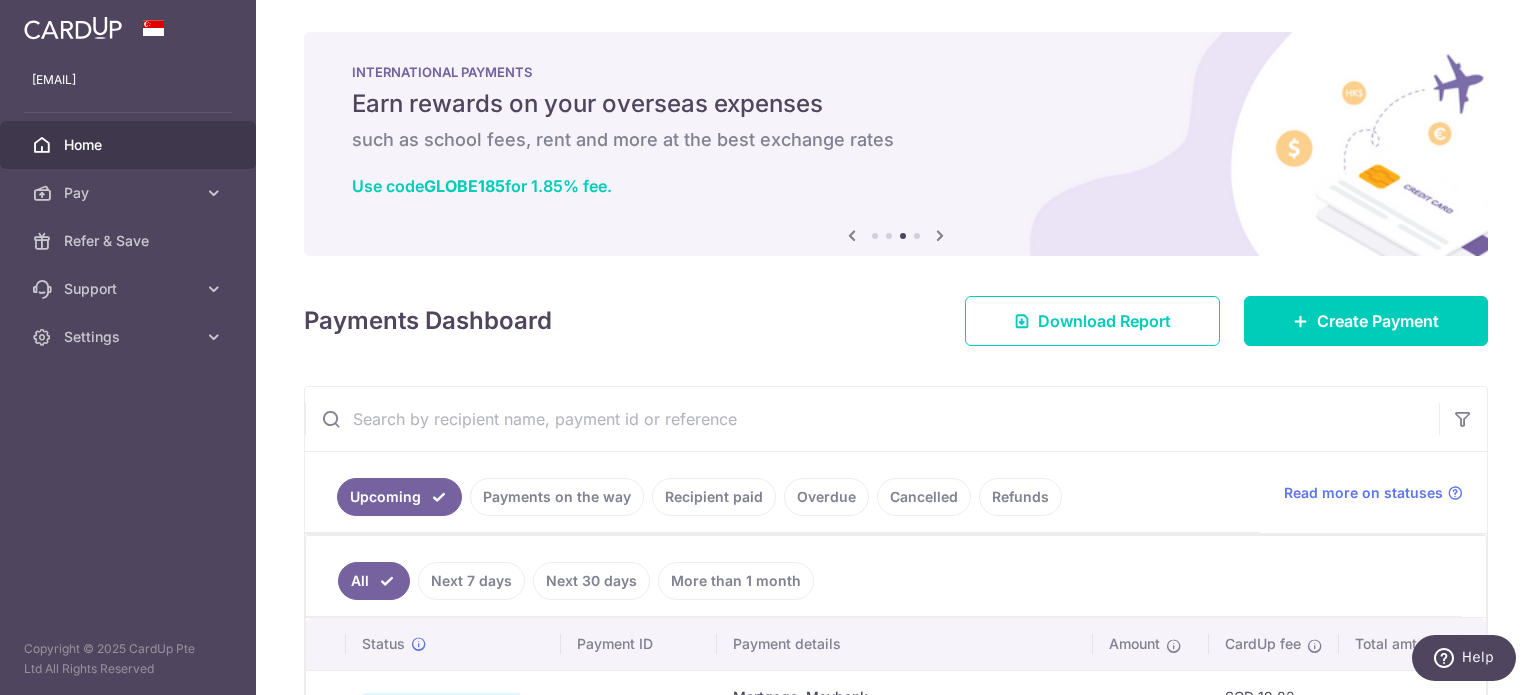 type 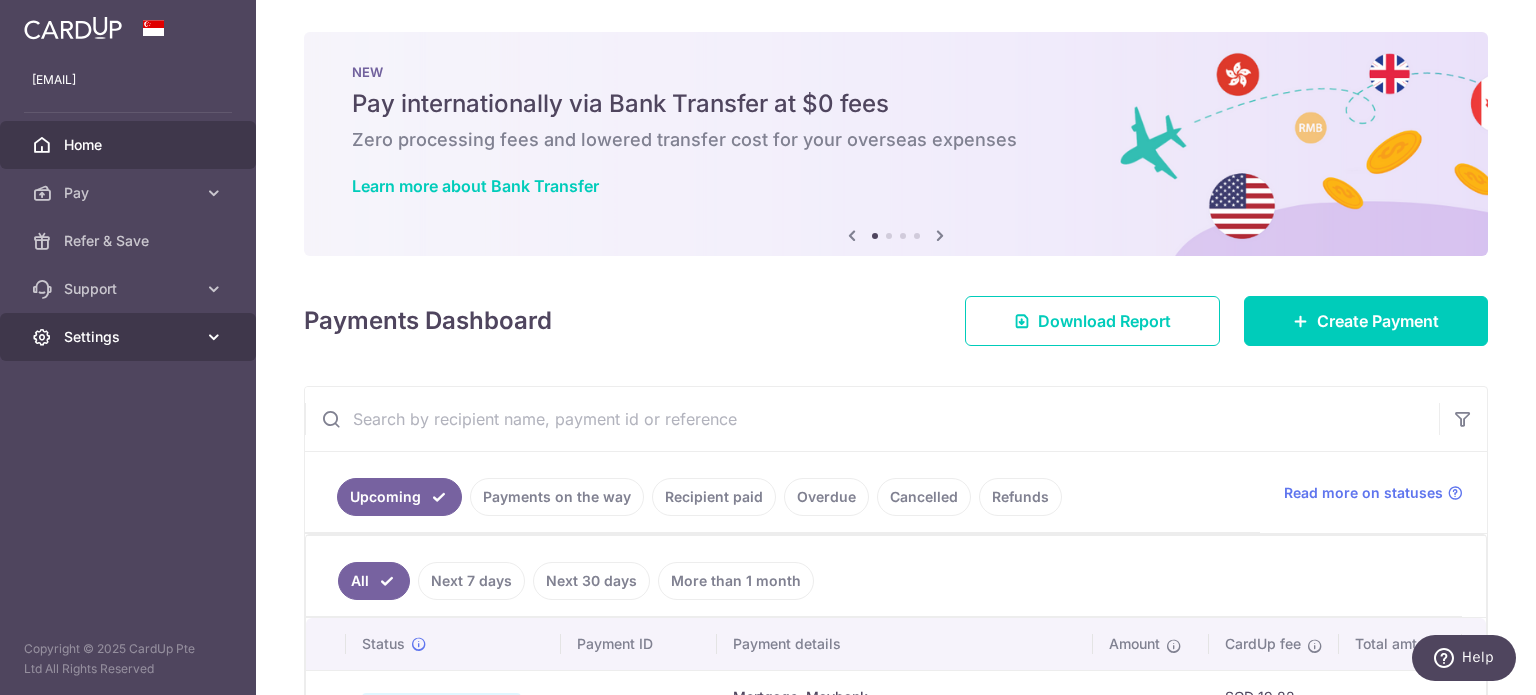 click on "Settings" at bounding box center [130, 337] 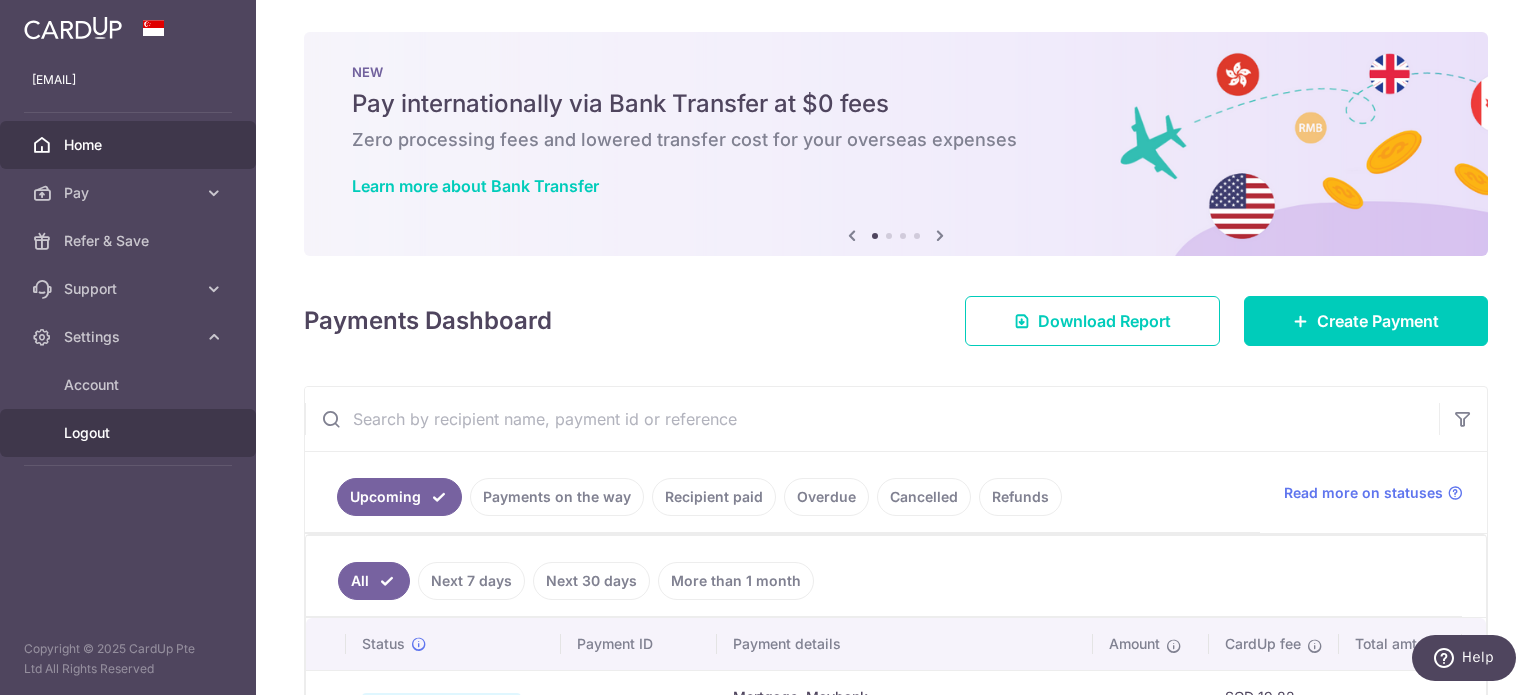 click on "Logout" at bounding box center (130, 433) 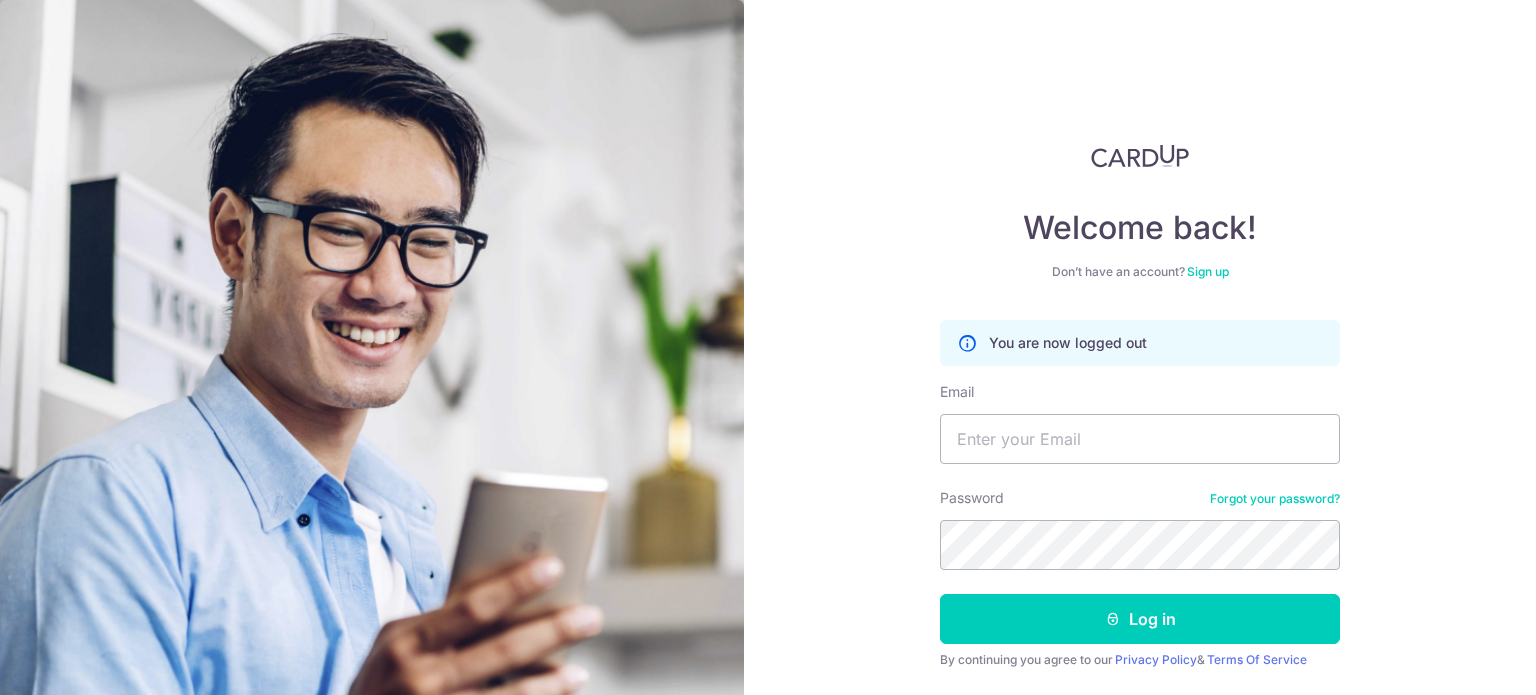 scroll, scrollTop: 0, scrollLeft: 0, axis: both 